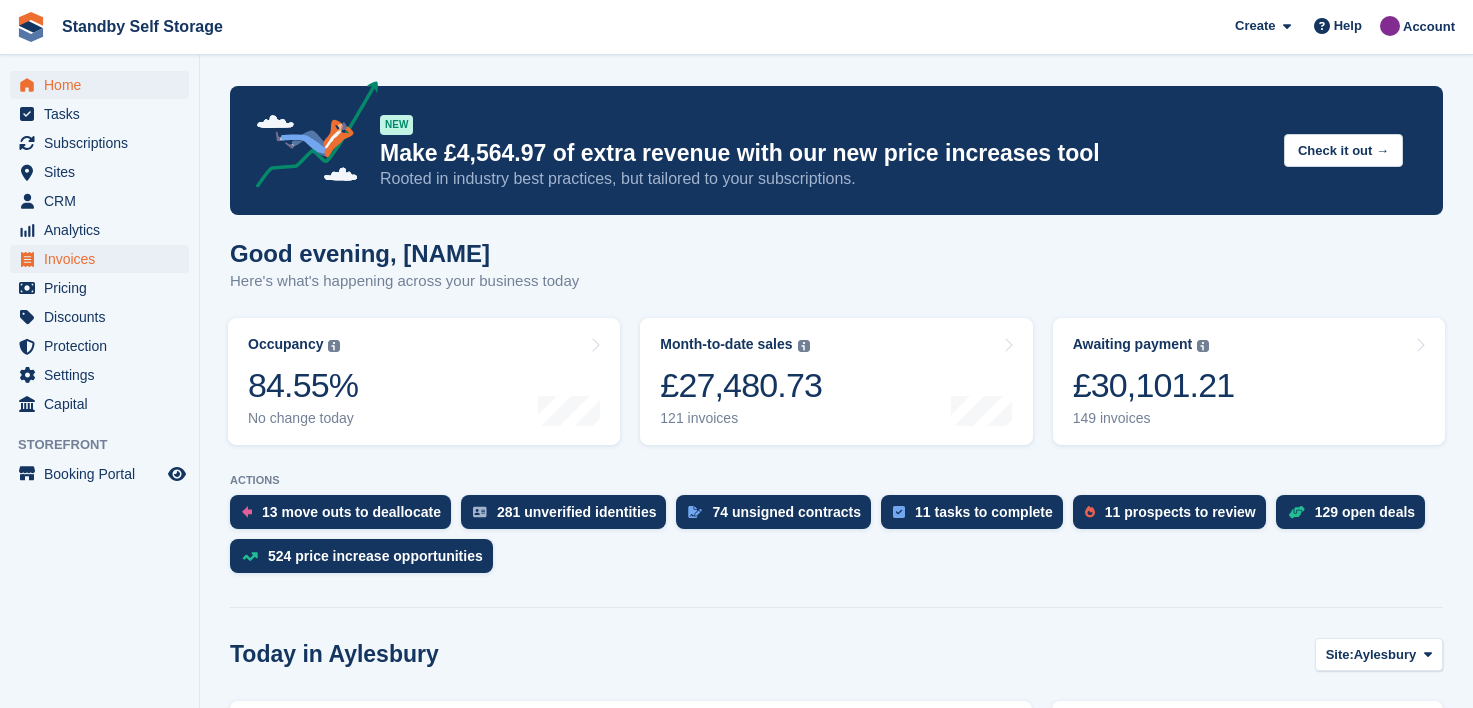 click on "Invoices" at bounding box center (104, 259) 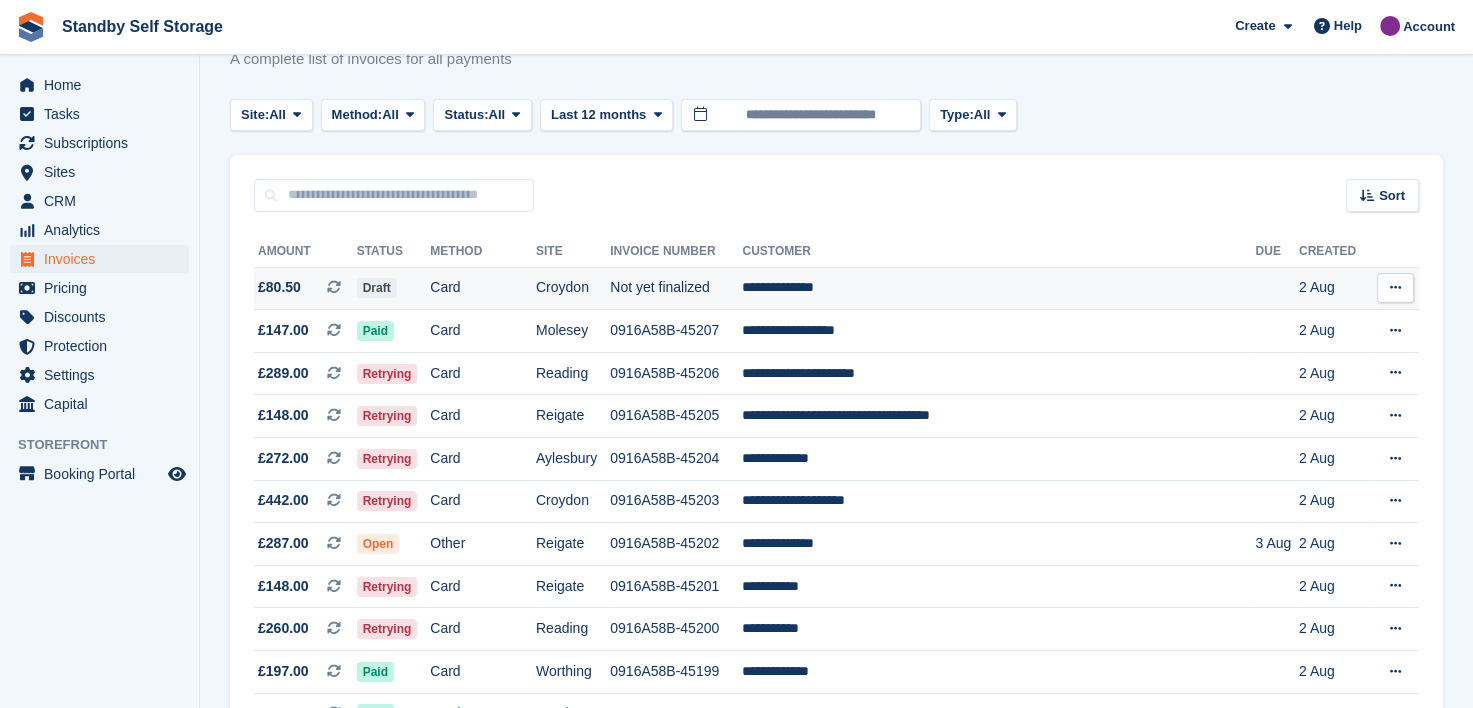 scroll, scrollTop: 100, scrollLeft: 0, axis: vertical 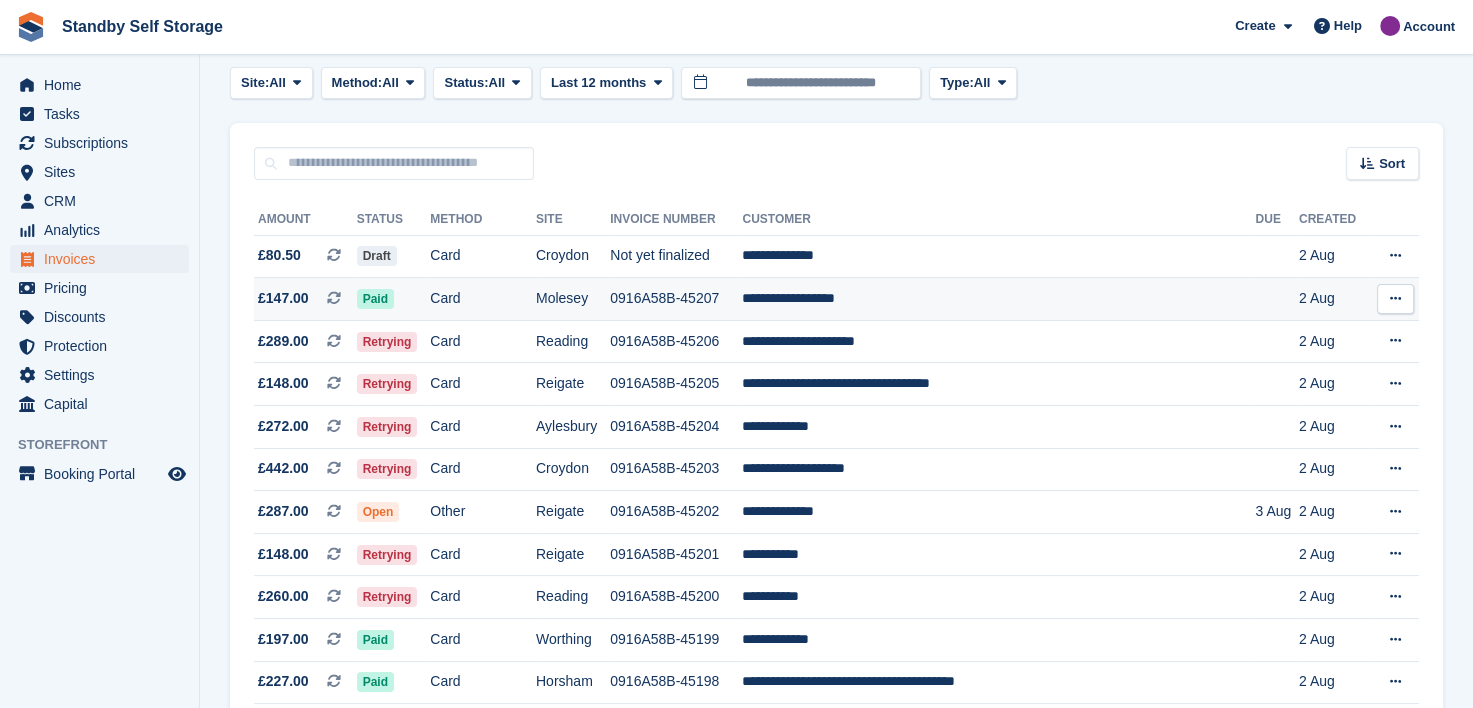 click at bounding box center [1395, 298] 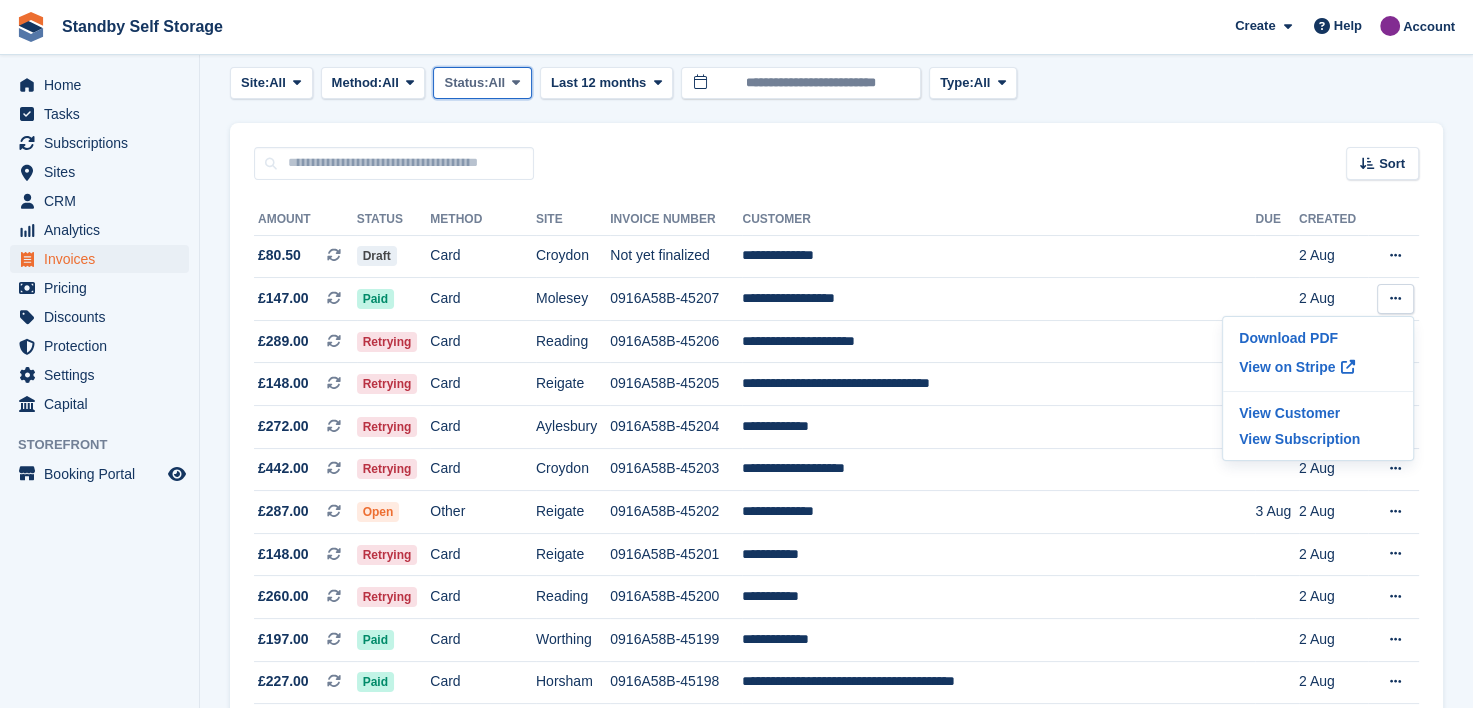 click at bounding box center (516, 82) 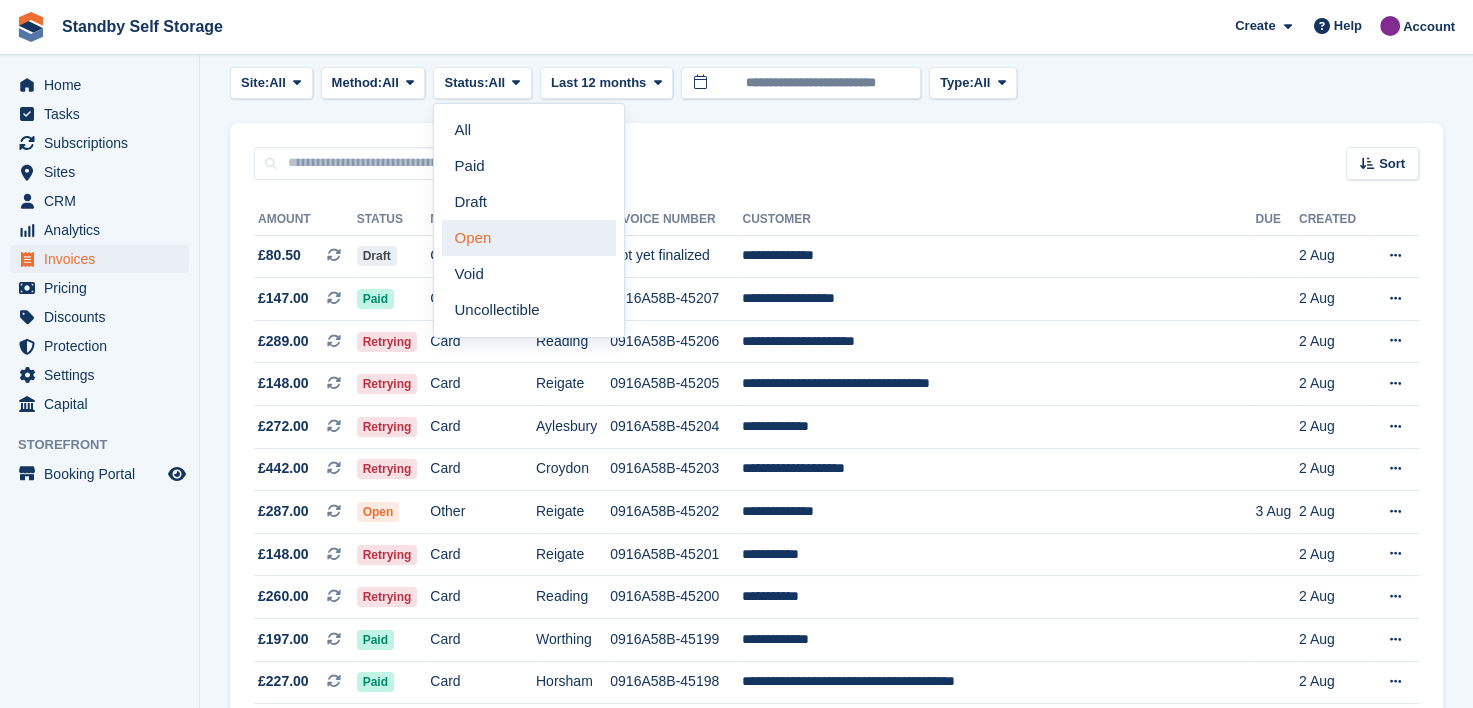 click on "Open" at bounding box center [529, 238] 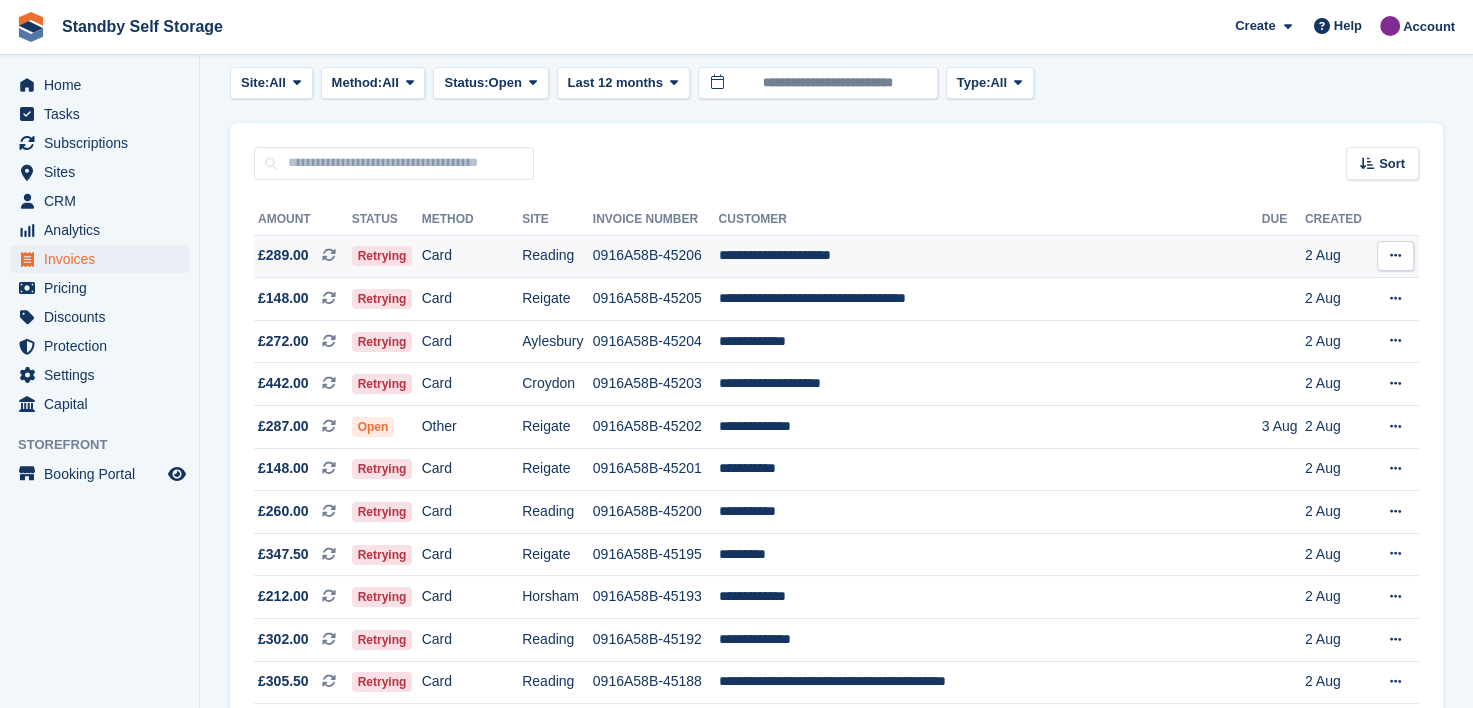 click at bounding box center [1395, 255] 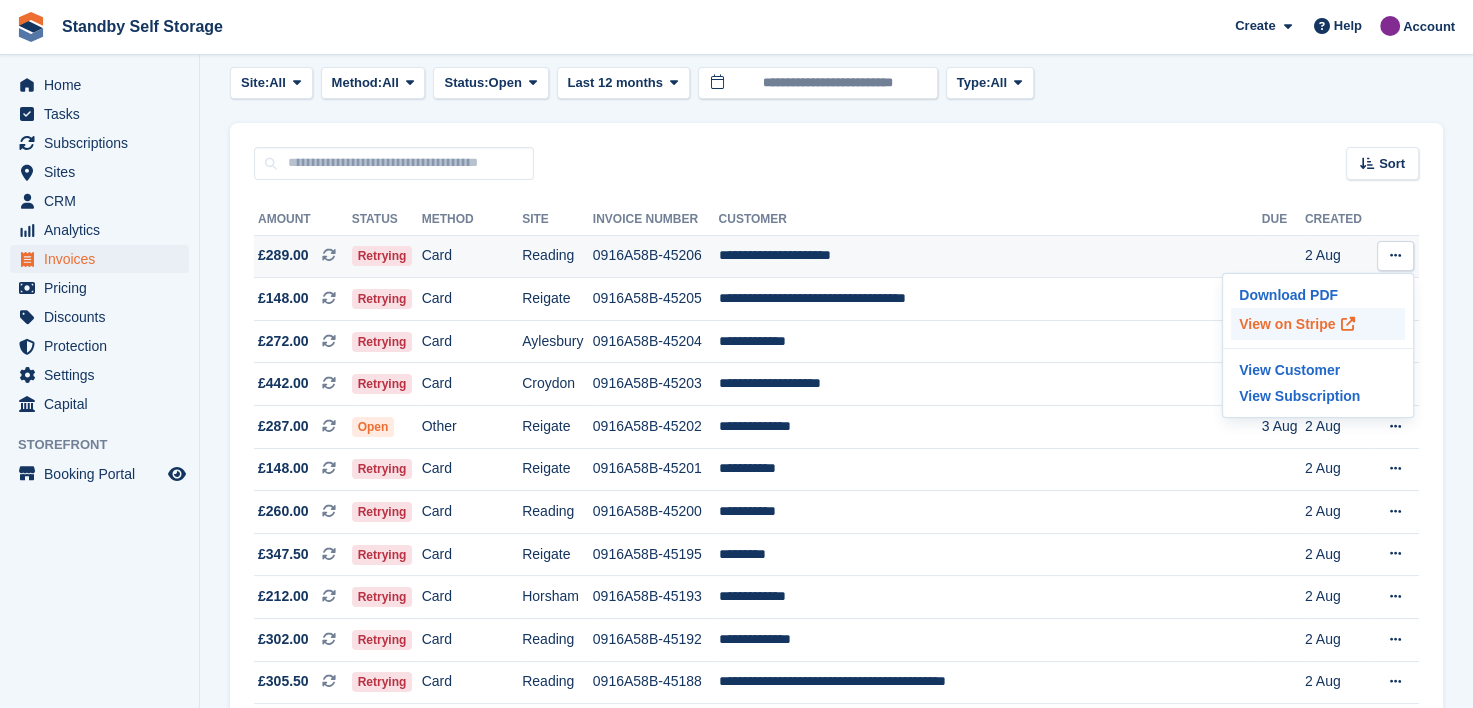 click on "View on Stripe" at bounding box center (1318, 324) 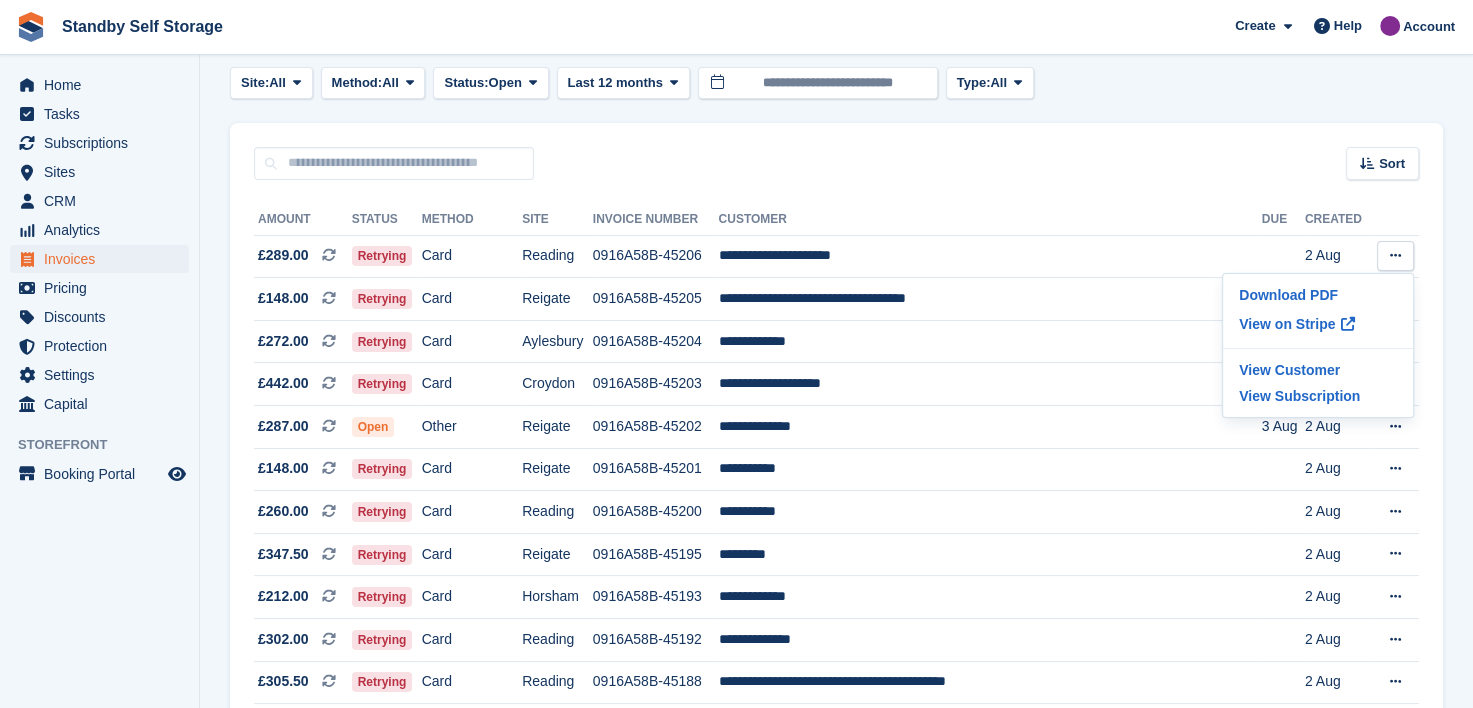 click on "Invoices
A complete list of invoices for all payments
Export
Export Invoices
Export a CSV of all Invoices which match the current filters.
Please allow time for large exports.
Export Formatted for Sage 50
Export Formatted for Xero
Start Export
Credit Notes
Create an Invoice
Site:
All
All
Aylesbury
Croydon
Epsom
Horsham
Molesey
Reading
Reigate
Worthing
Method:   All" at bounding box center [836, 1182] 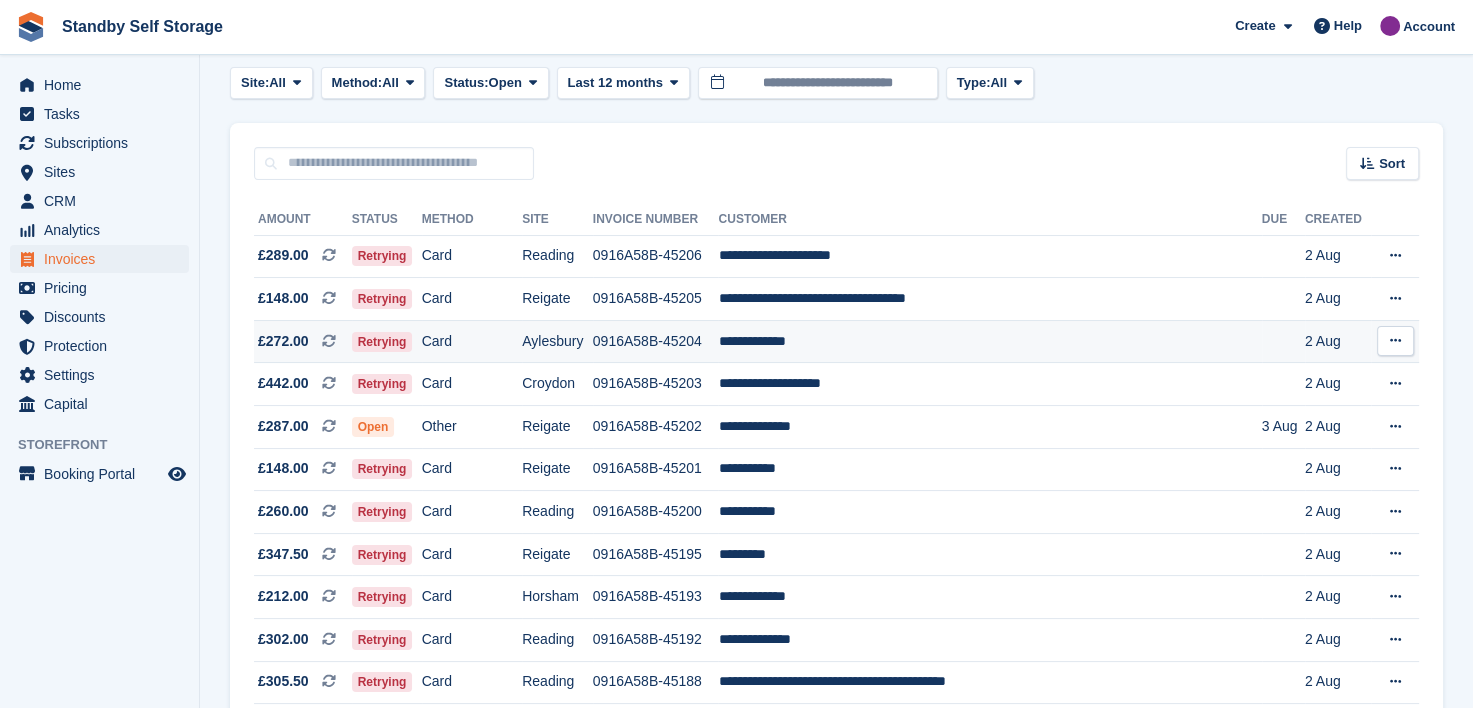click at bounding box center [1395, 340] 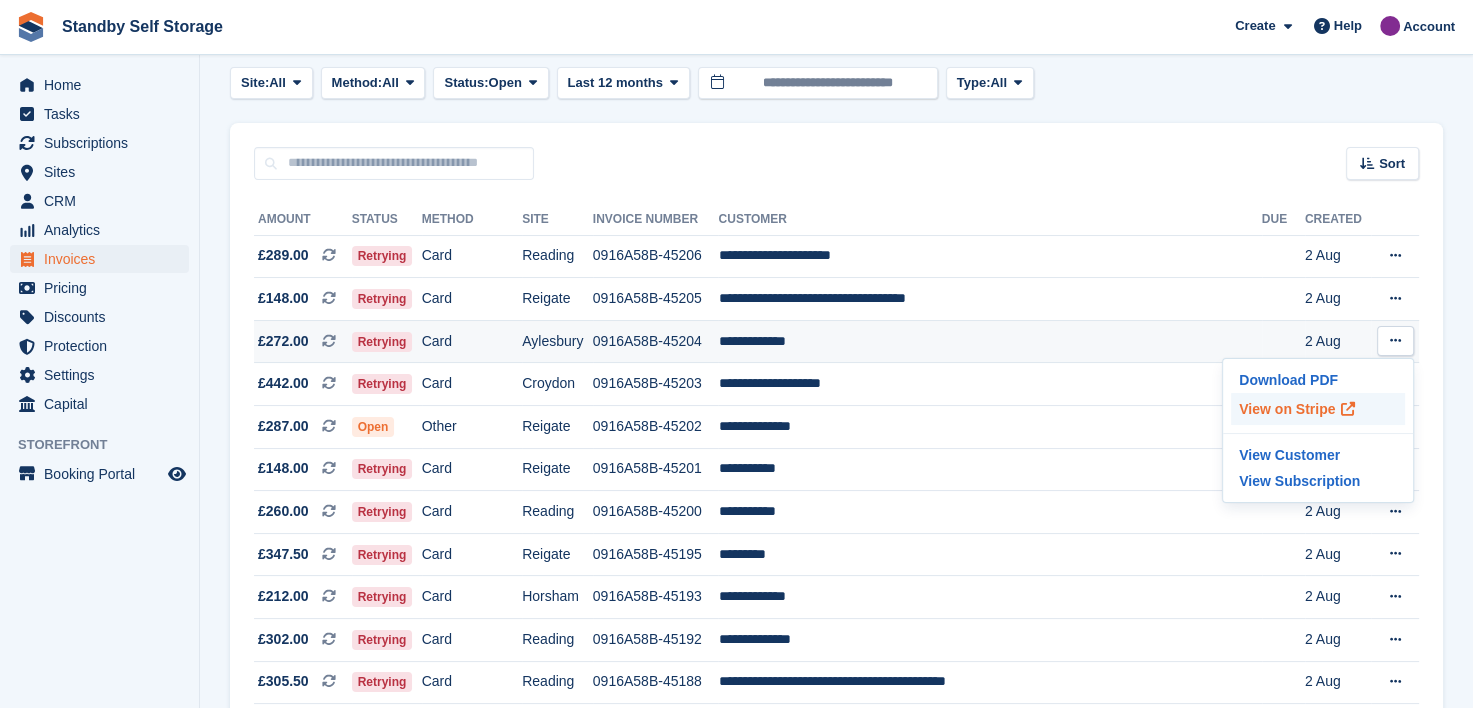 click on "View on Stripe" at bounding box center (1318, 409) 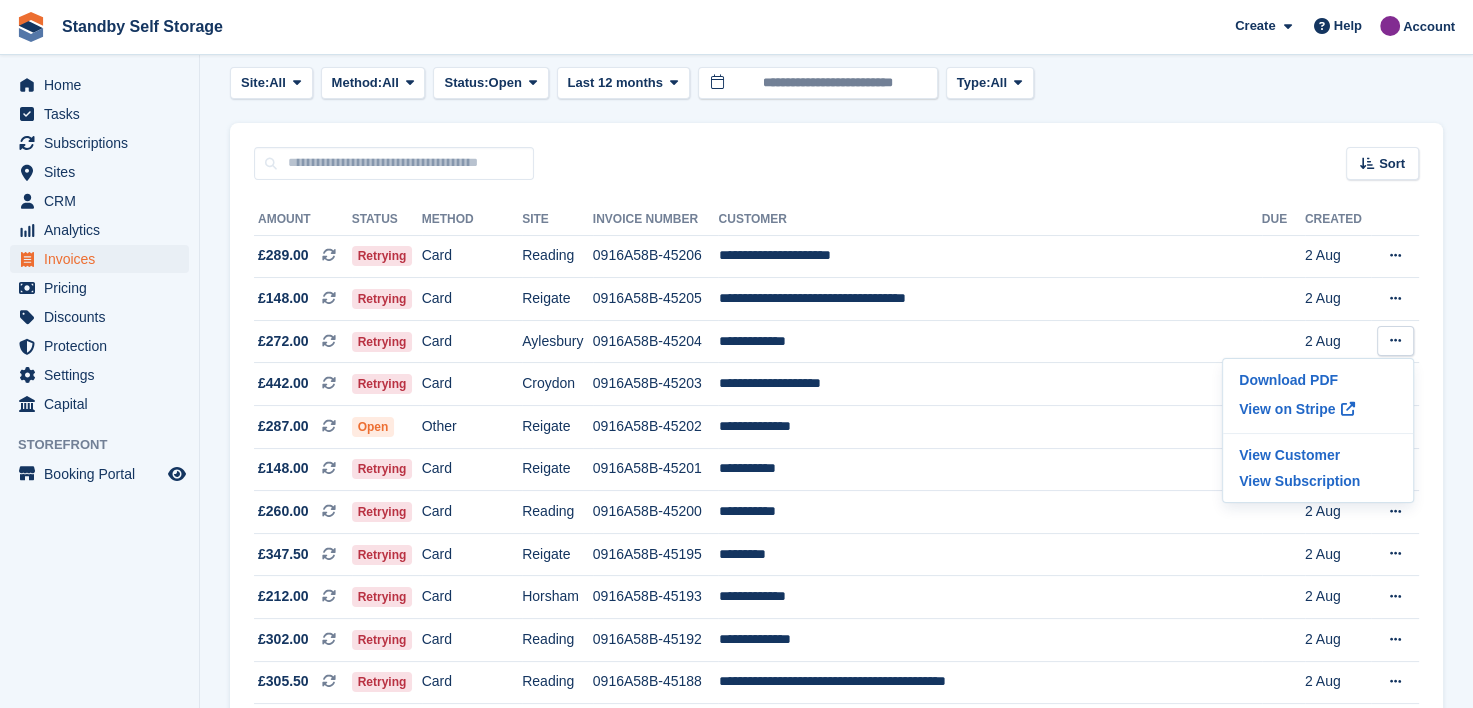 click on "Invoices
A complete list of invoices for all payments
Export
Export Invoices
Export a CSV of all Invoices which match the current filters.
Please allow time for large exports.
Export Formatted for Sage 50
Export Formatted for Xero
Start Export
Credit Notes
Create an Invoice
Site:
All
All
Aylesbury
Croydon
Epsom
Horsham
Molesey
Reading
Reigate
Worthing
Method:   All" at bounding box center (836, 1182) 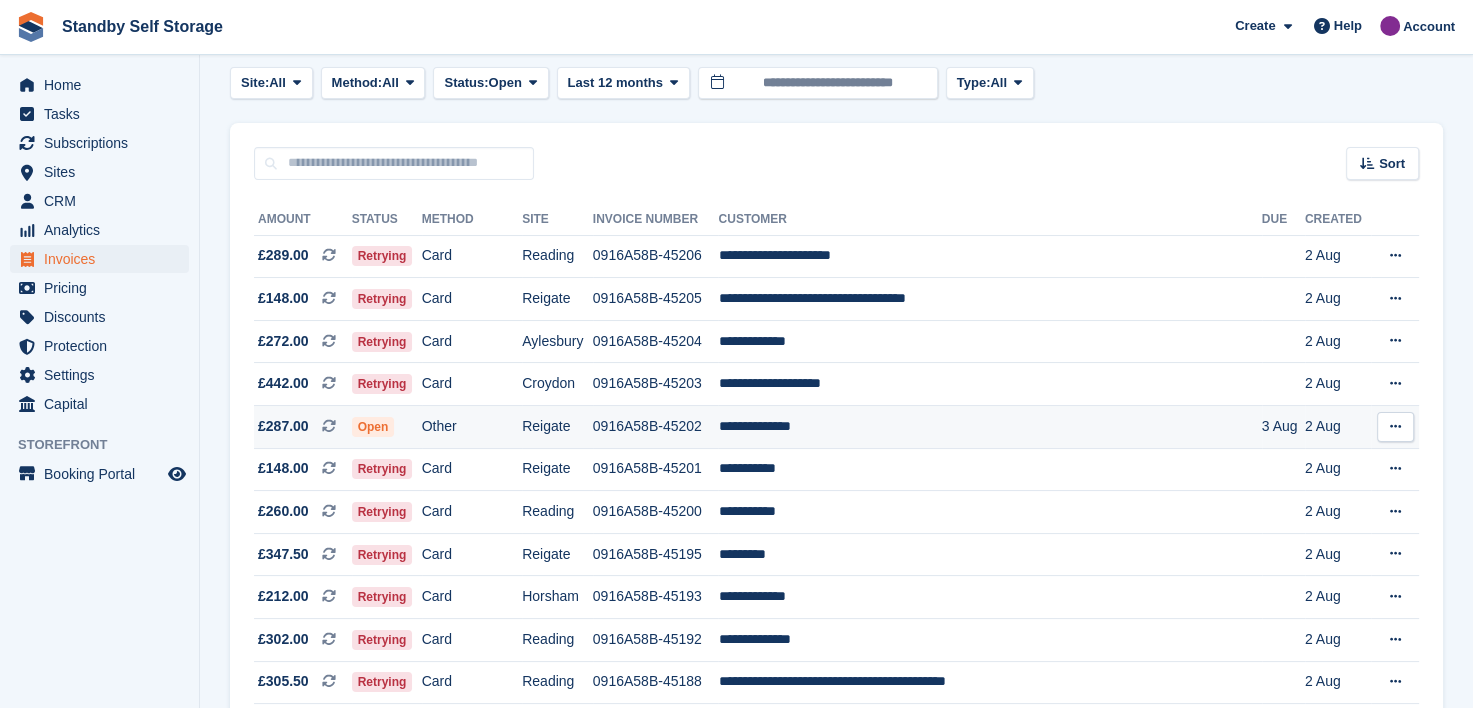click at bounding box center (1395, 426) 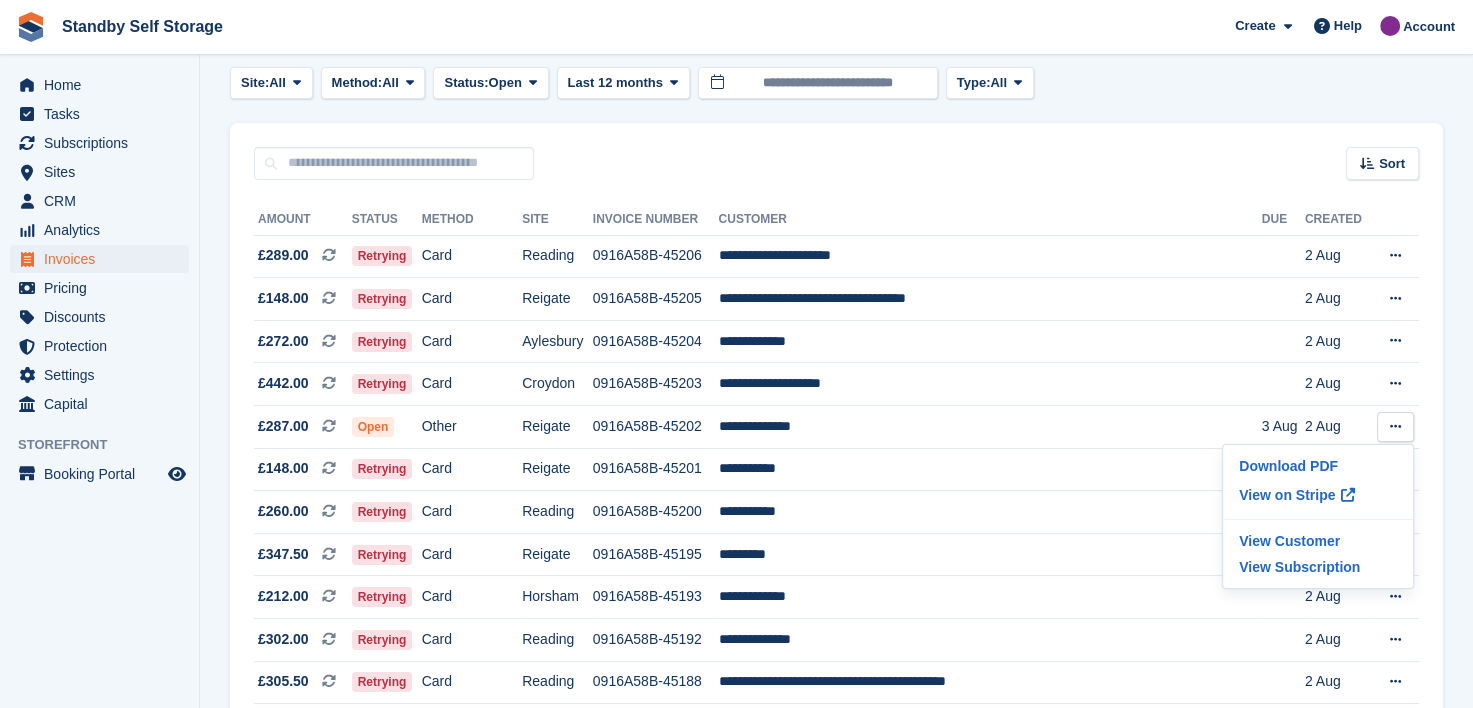 click on "Invoices
A complete list of invoices for all payments
Export
Export Invoices
Export a CSV of all Invoices which match the current filters.
Please allow time for large exports.
Export Formatted for Sage 50
Export Formatted for Xero
Start Export
Credit Notes
Create an Invoice
Site:
All
All
[CITY]
[CITY]
[CITY]
[CITY]
[CITY]
[CITY]
[CITY]
[CITY]
Method:   All" at bounding box center [836, 1182] 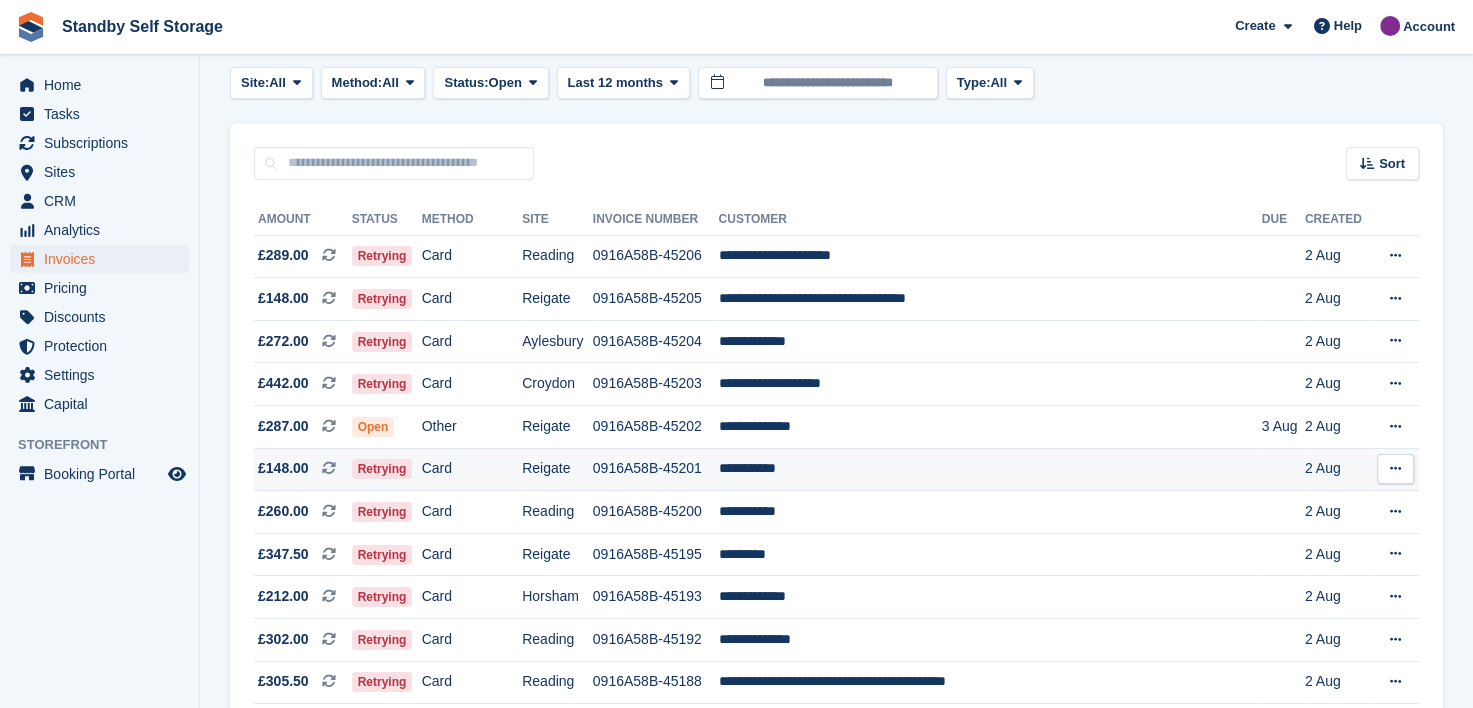click at bounding box center [1395, 468] 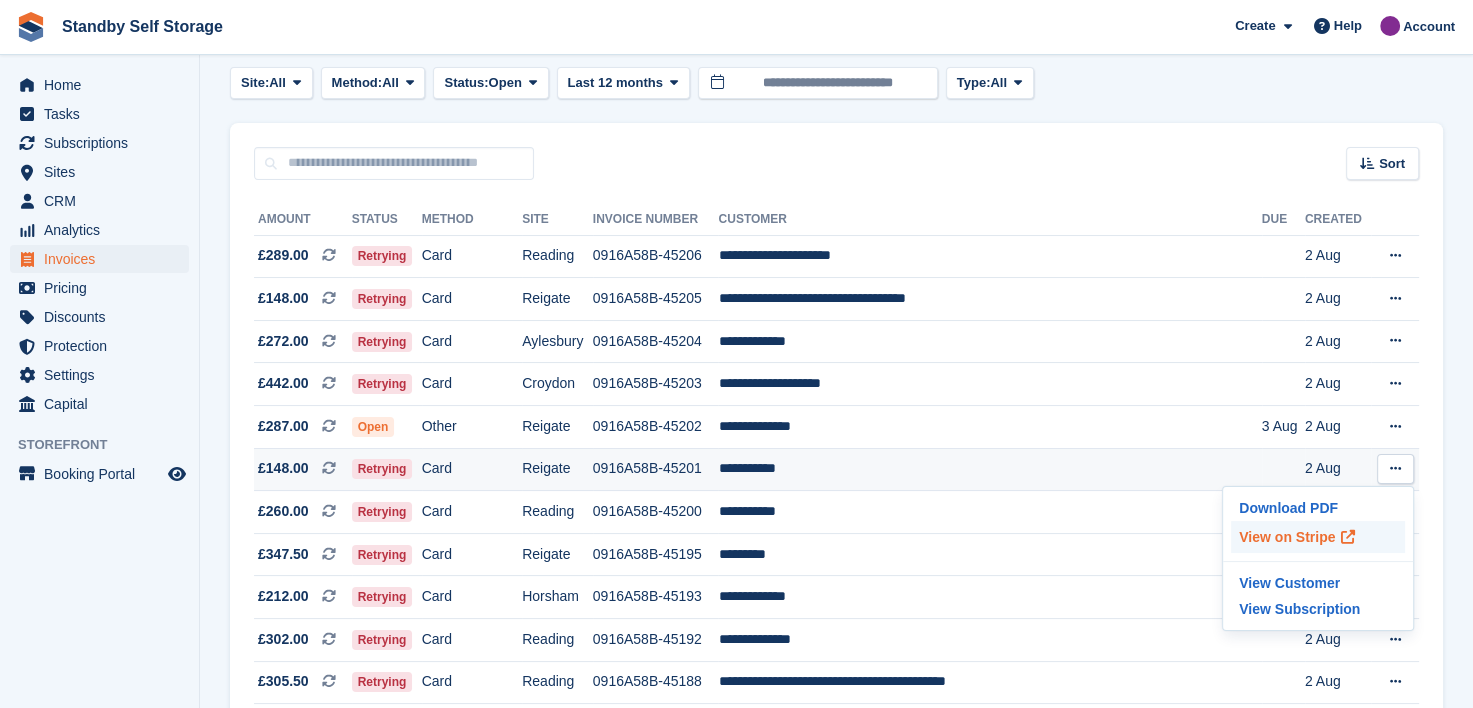 click on "View on Stripe" at bounding box center [1318, 537] 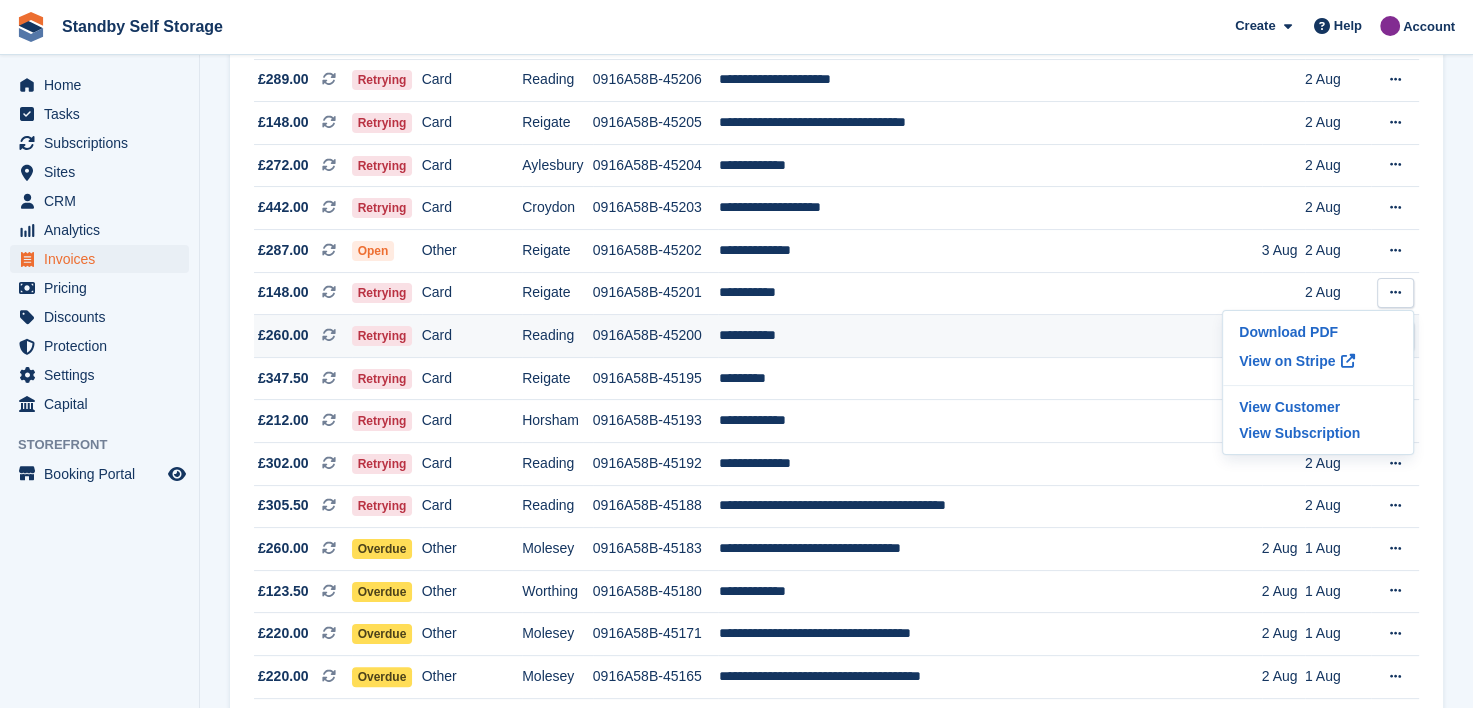 scroll, scrollTop: 300, scrollLeft: 0, axis: vertical 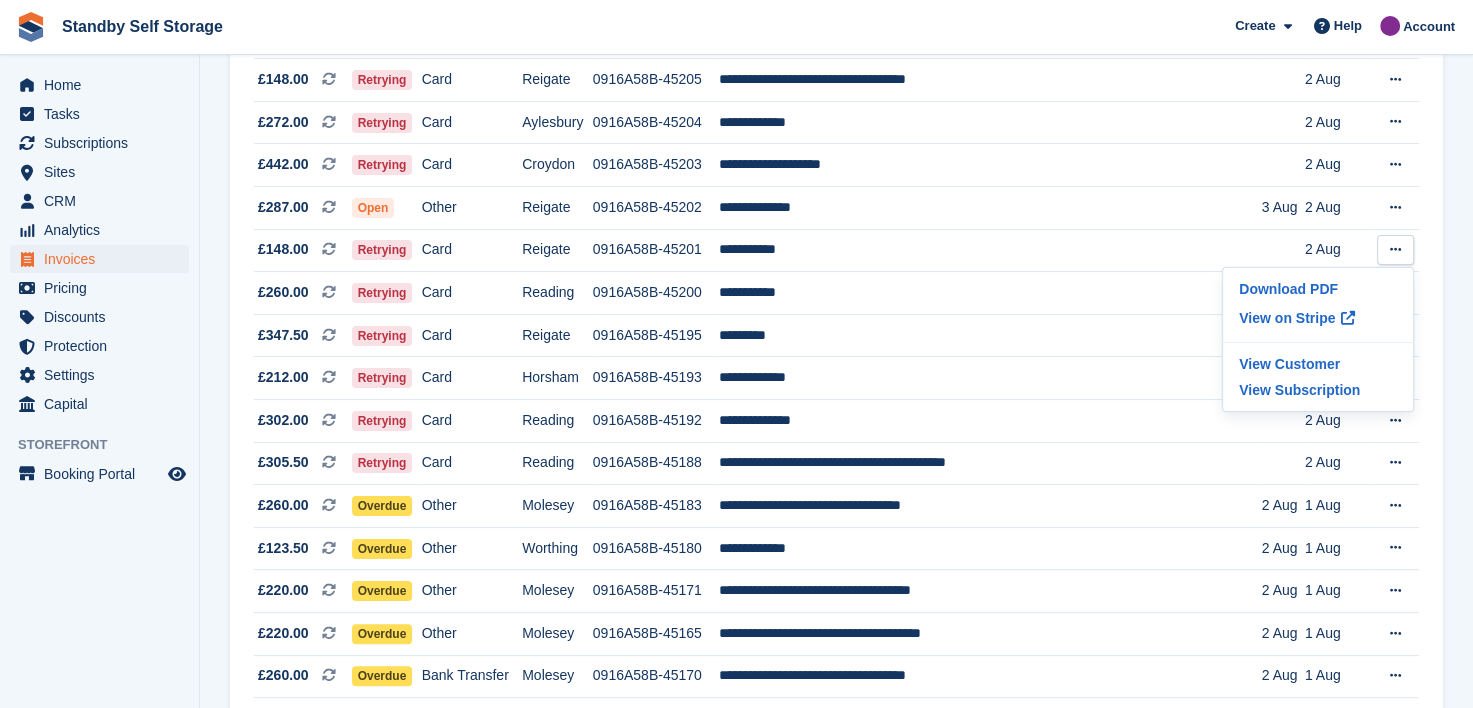click on "**********" at bounding box center [836, 1061] 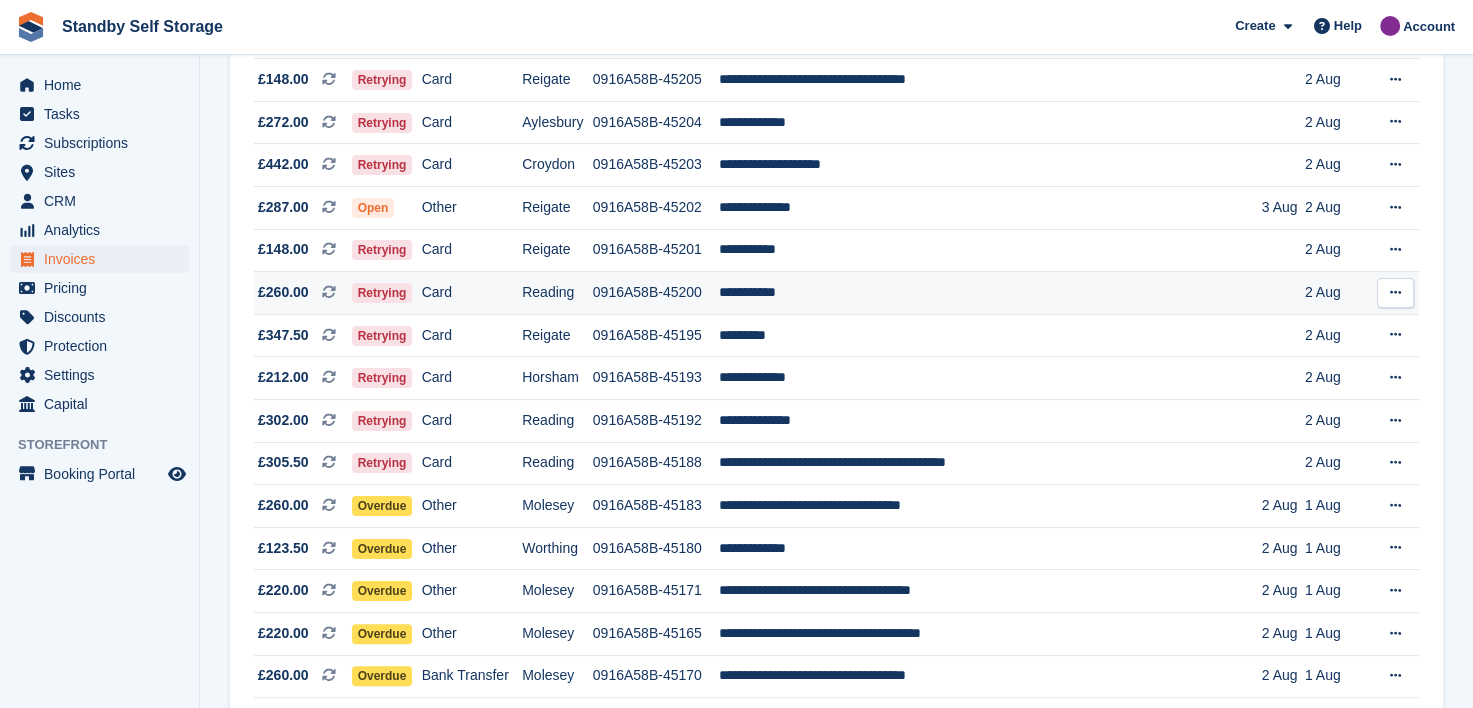 click at bounding box center (1395, 292) 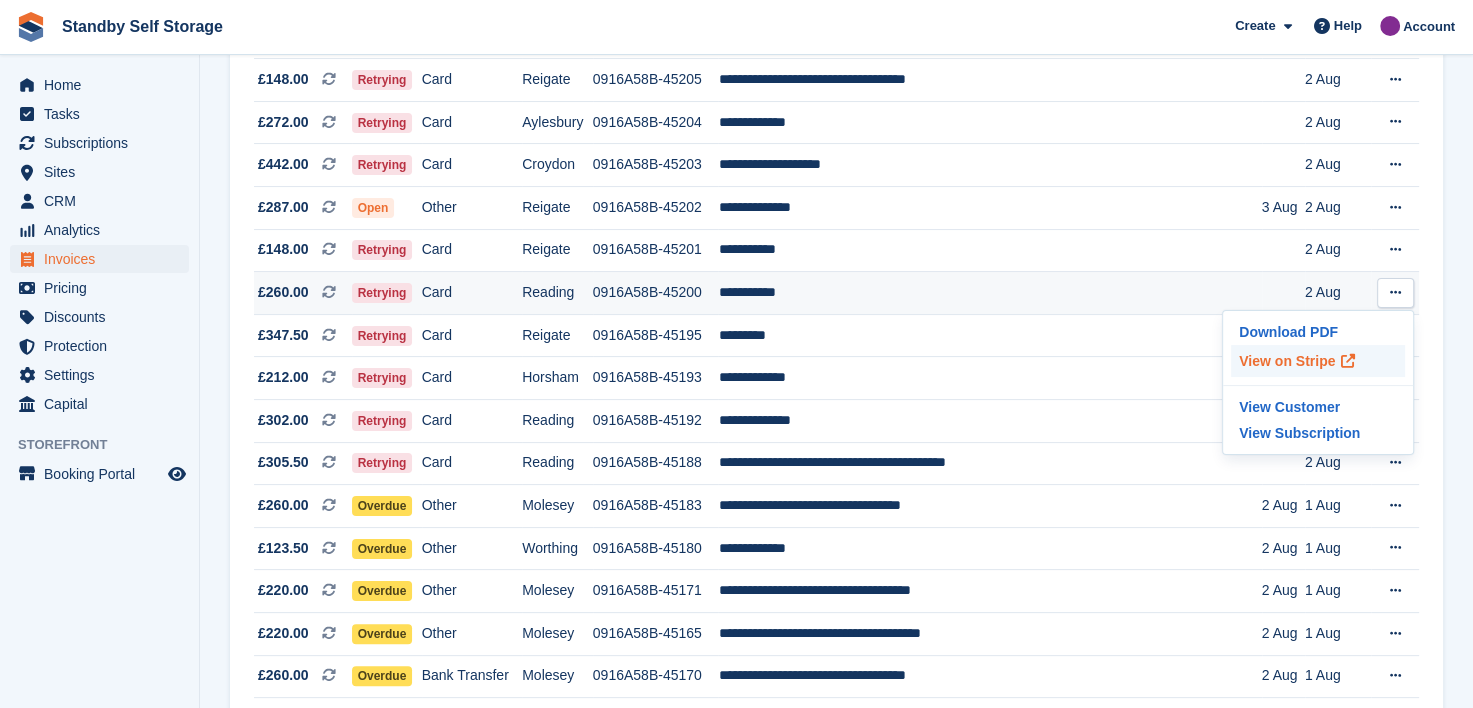 click on "View on Stripe" at bounding box center [1318, 361] 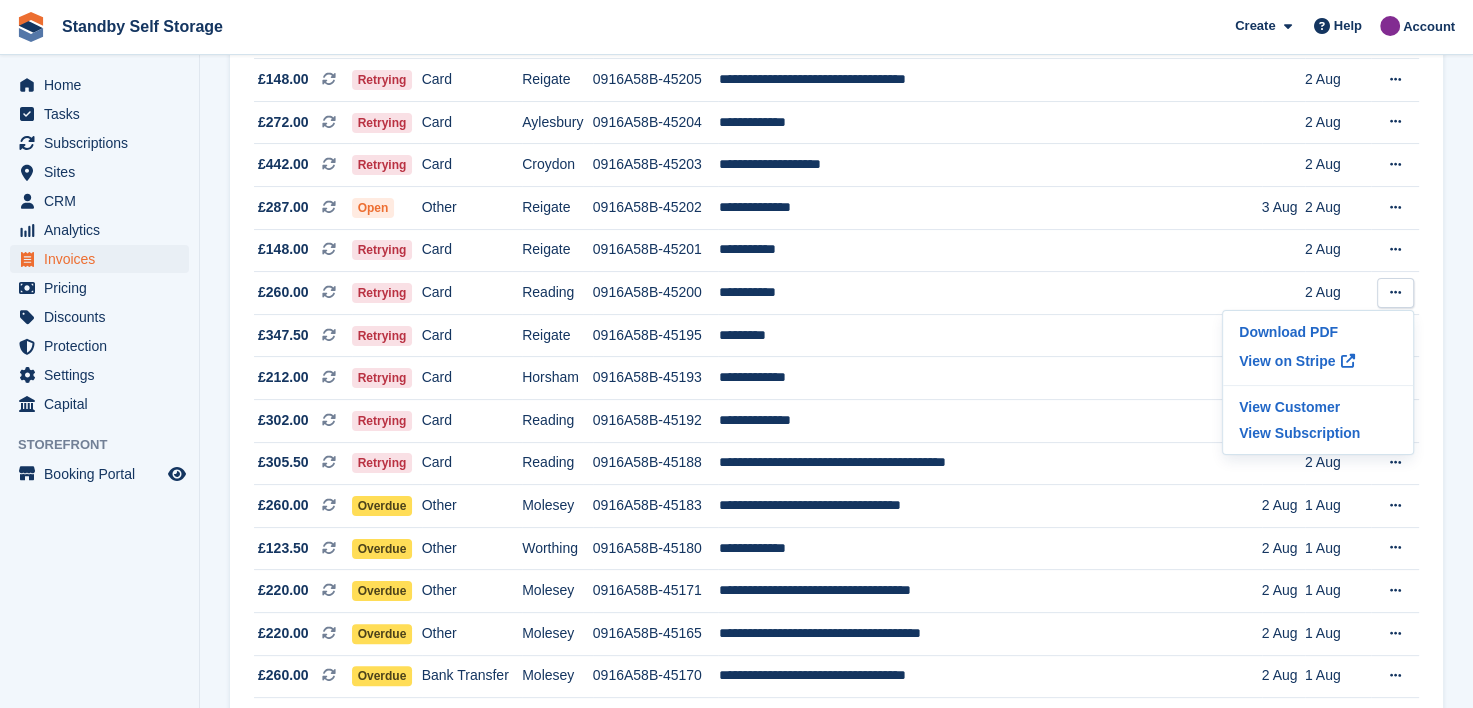click on "Invoices
A complete list of invoices for all payments
Export
Export Invoices
Export a CSV of all Invoices which match the current filters.
Please allow time for large exports.
Export Formatted for Sage 50
Export Formatted for Xero
Start Export
Credit Notes
Create an Invoice
Site:
All
All
Aylesbury
Croydon
Epsom
Horsham
Molesey
Reading
Reigate
Worthing
Method:   All" at bounding box center (836, 963) 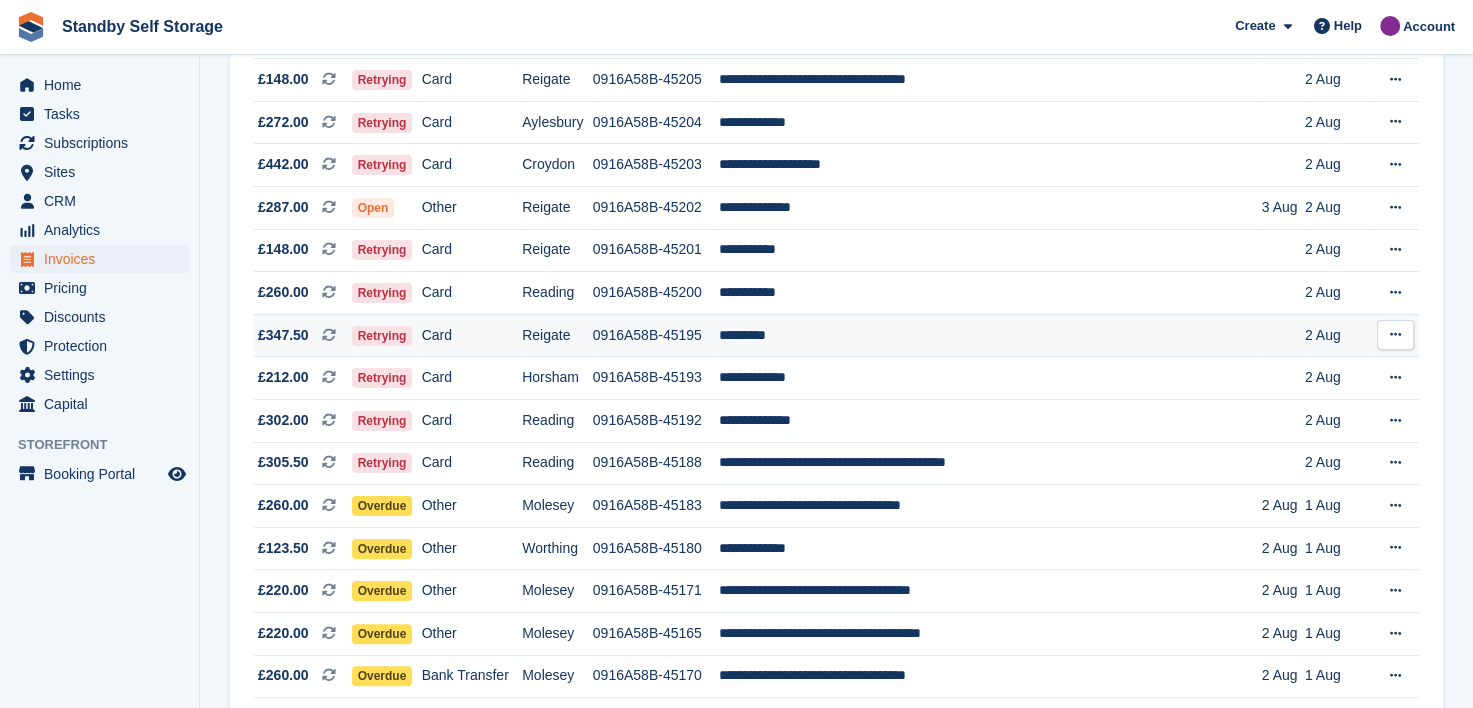 click at bounding box center [1395, 335] 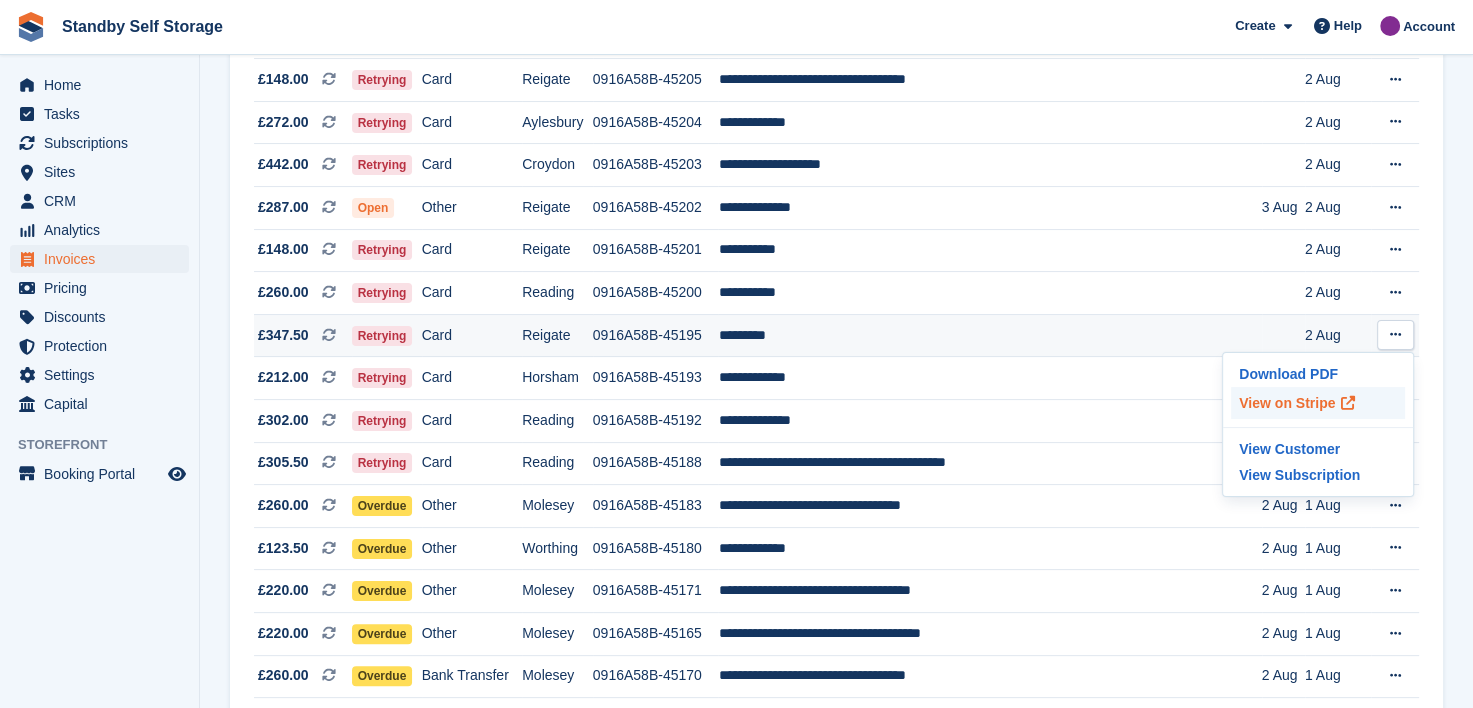 click on "View on Stripe" at bounding box center [1318, 403] 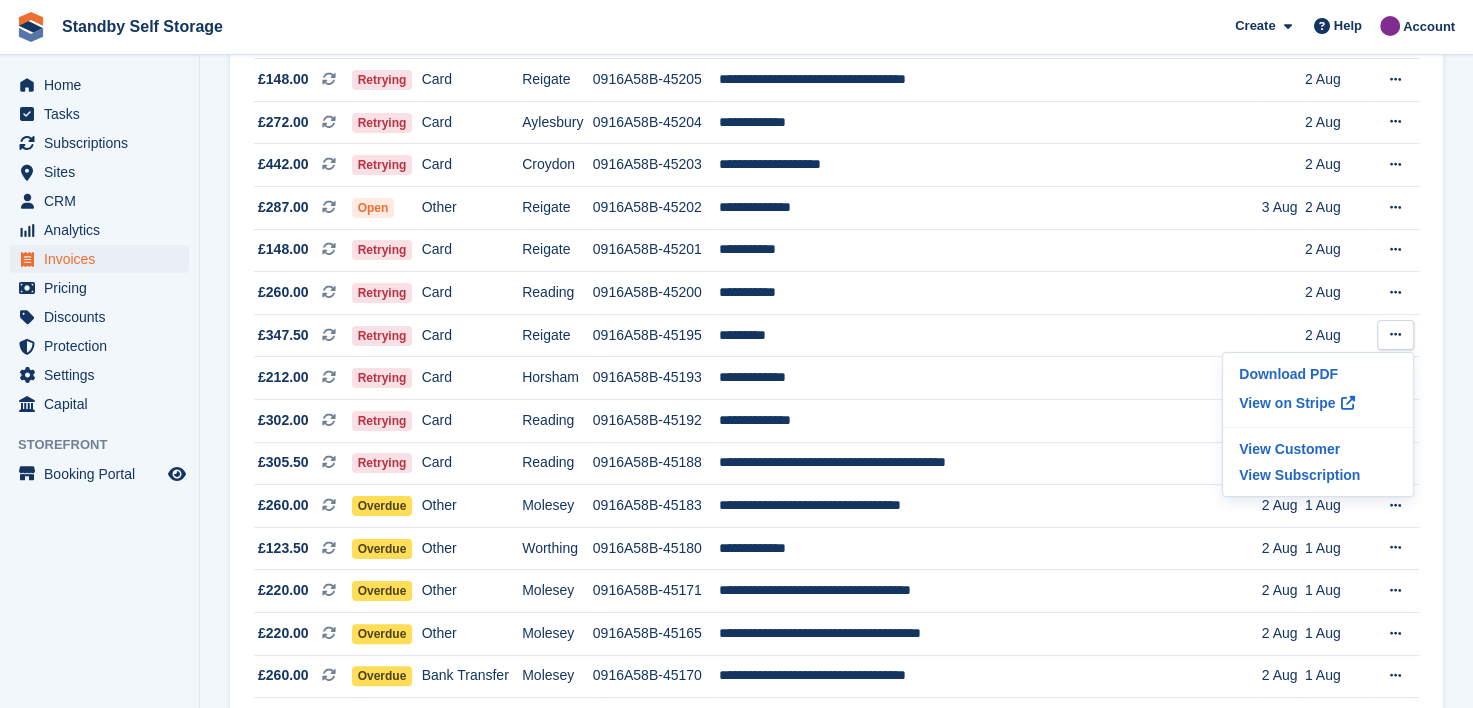 click on "Invoices
A complete list of invoices for all payments
Export
Export Invoices
Export a CSV of all Invoices which match the current filters.
Please allow time for large exports.
Export Formatted for Sage 50
Export Formatted for Xero
Start Export
Credit Notes
Create an Invoice
Site:
All
All
Aylesbury
Croydon
Epsom
Horsham
Molesey
Reading
Reigate
Worthing
Method:   All" at bounding box center (836, 963) 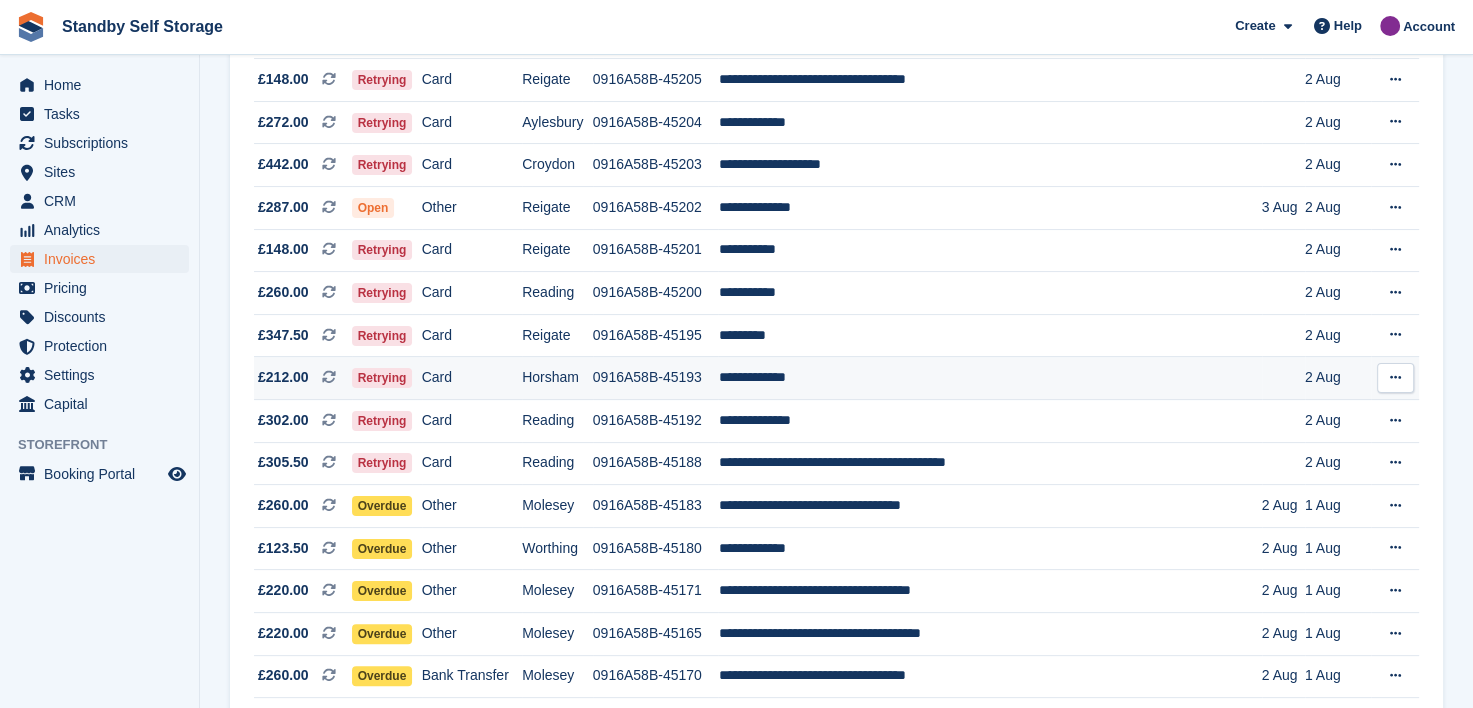 click at bounding box center [1395, 377] 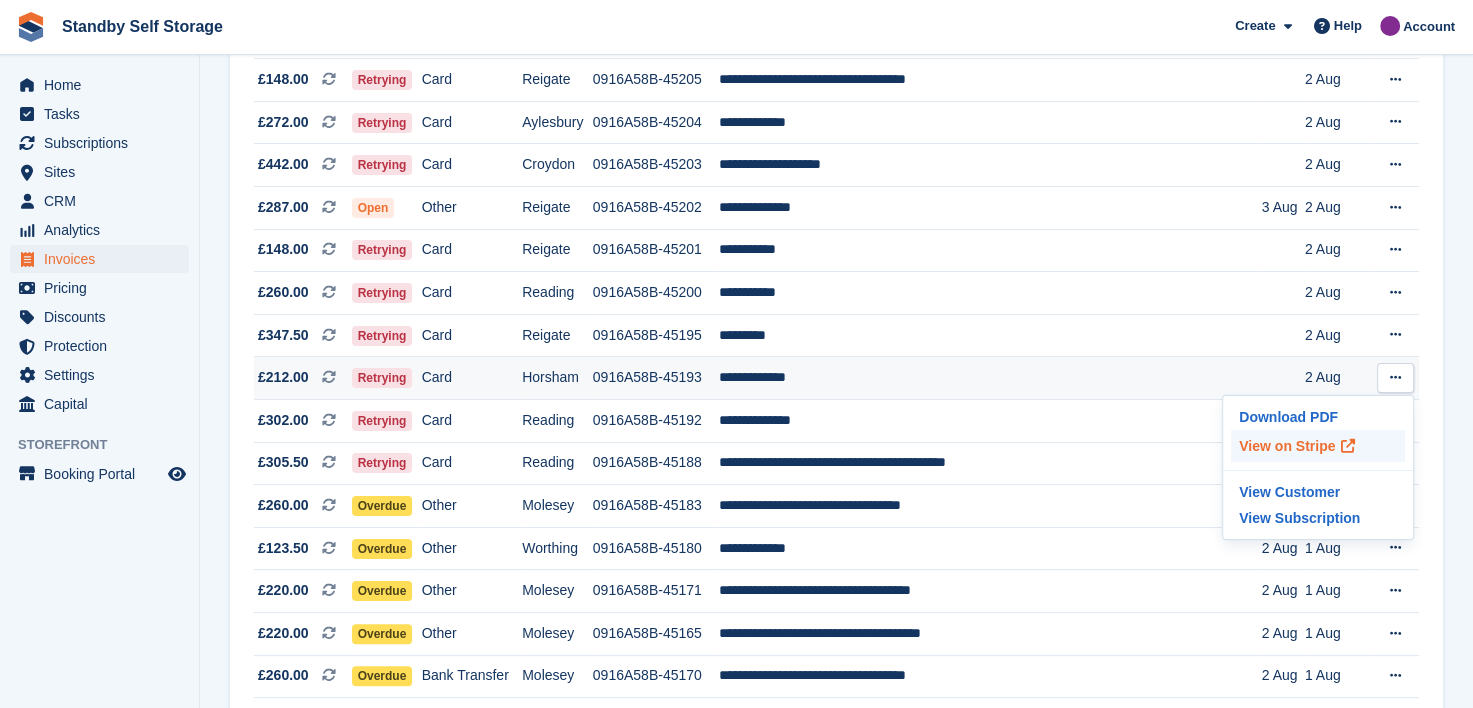click on "View on Stripe" at bounding box center [1318, 446] 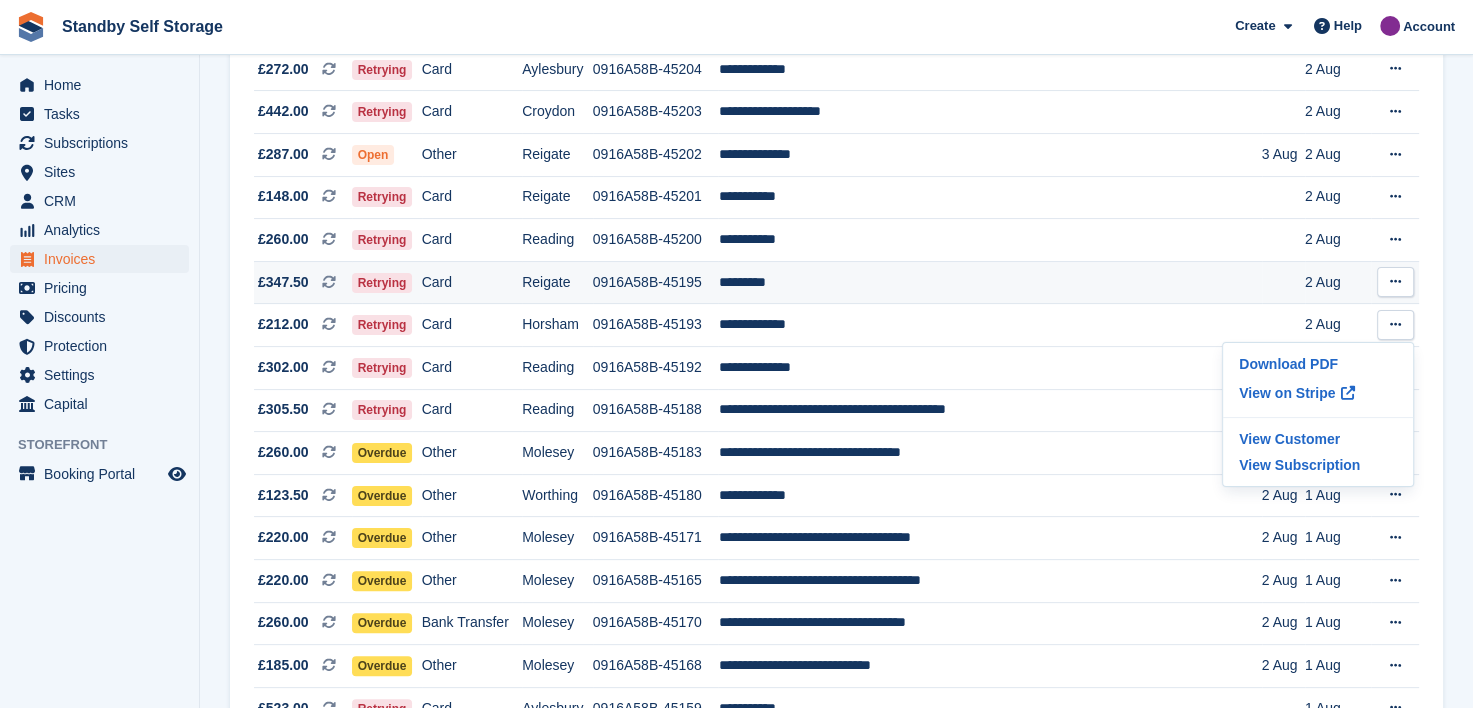 scroll, scrollTop: 419, scrollLeft: 0, axis: vertical 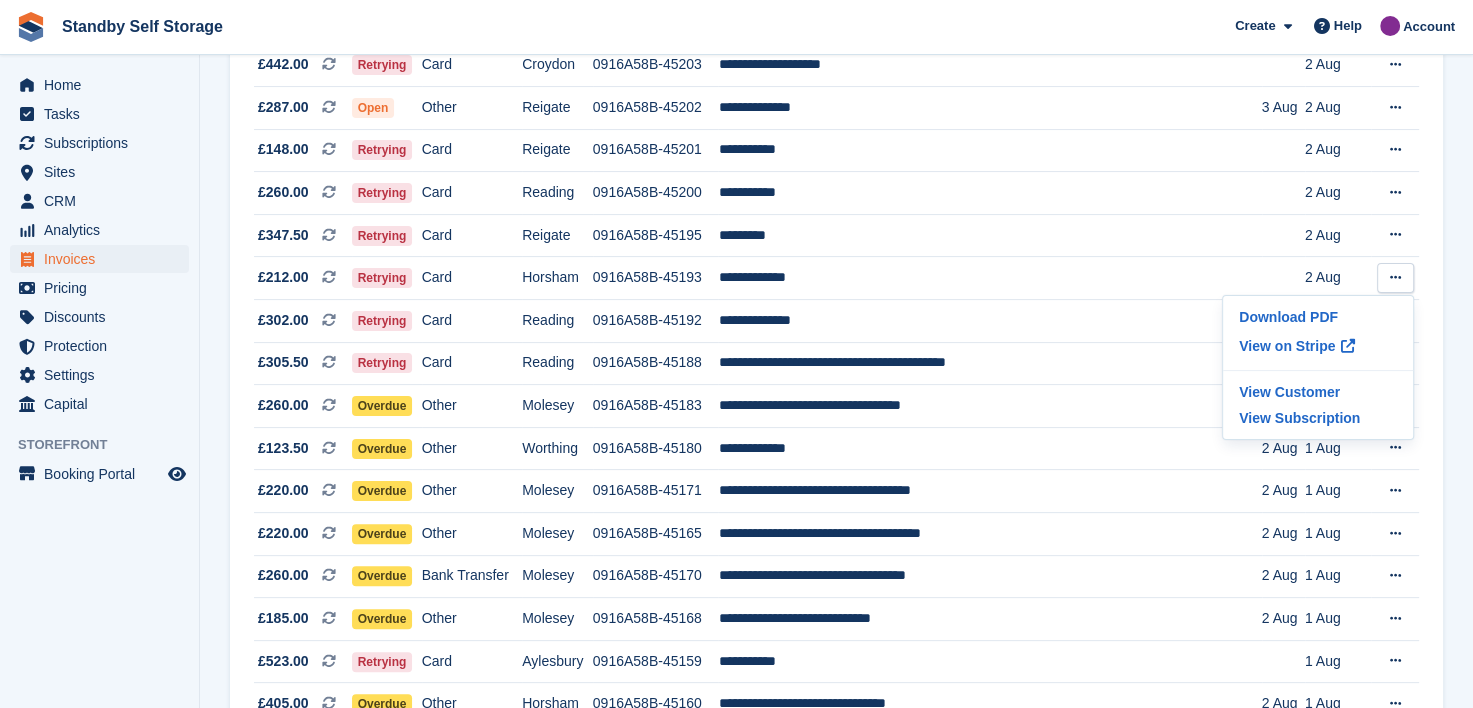 click on "Invoices
A complete list of invoices for all payments
Export
Export Invoices
Export a CSV of all Invoices which match the current filters.
Please allow time for large exports.
Export Formatted for Sage 50
Export Formatted for Xero
Start Export
Credit Notes
Create an Invoice
Site:
All
All
Aylesbury
Croydon
Epsom
Horsham
Molesey
Reading
Reigate
Worthing
Method:   All" at bounding box center [836, 863] 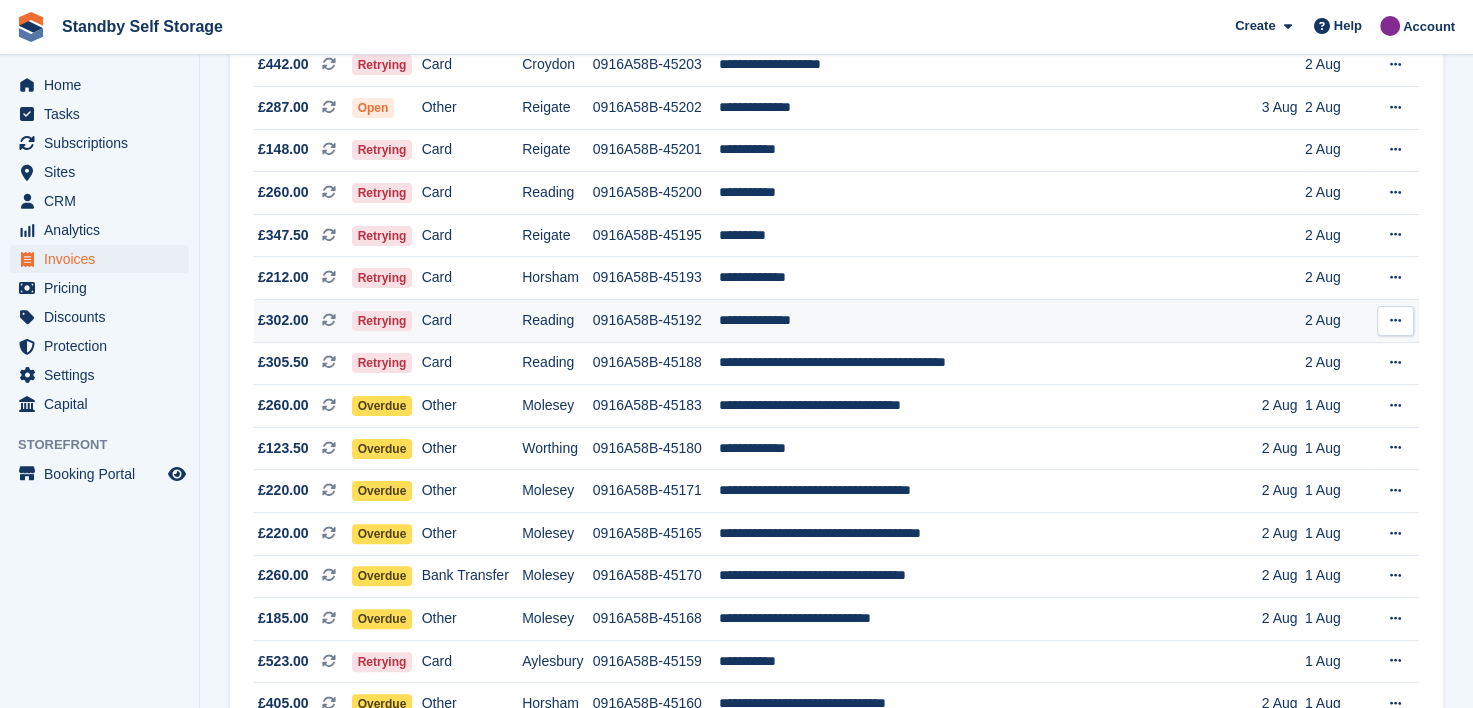 click at bounding box center [1395, 320] 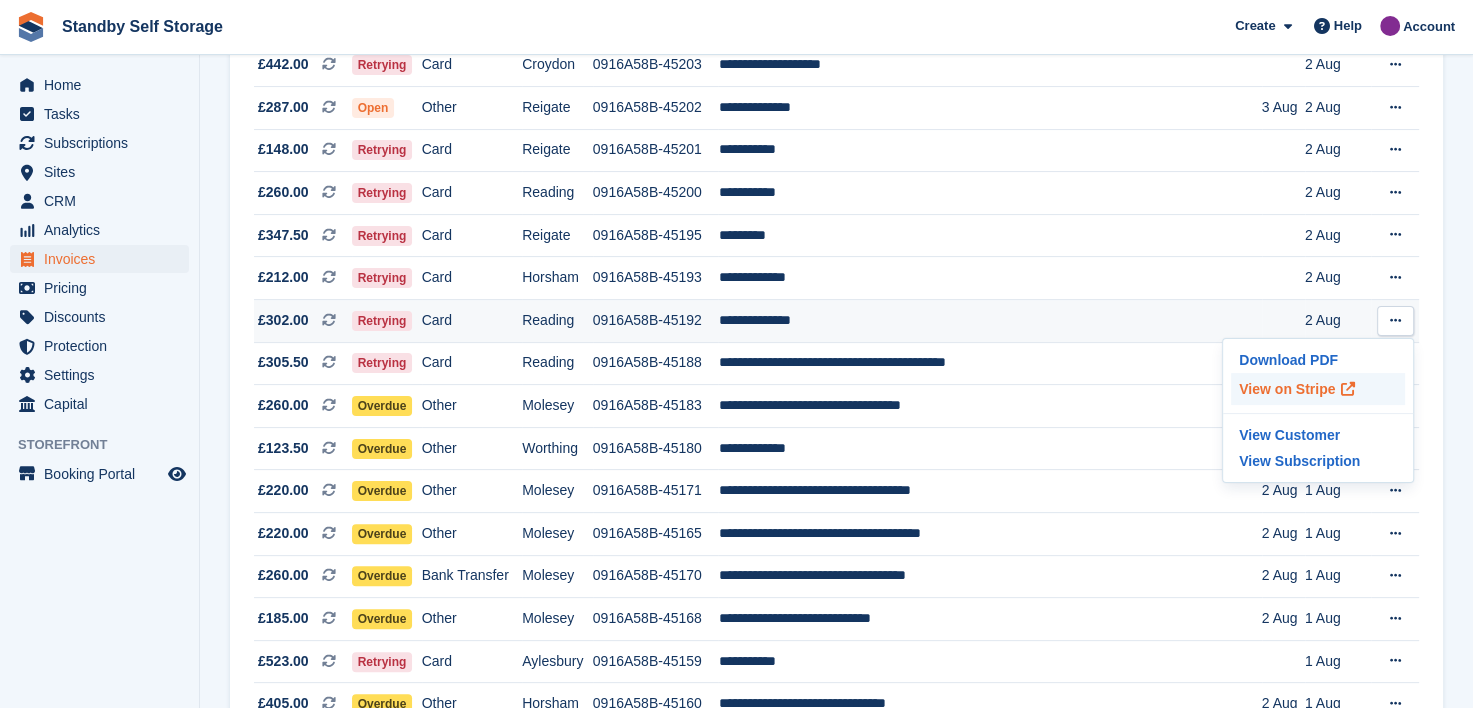 click on "View on Stripe" at bounding box center [1318, 389] 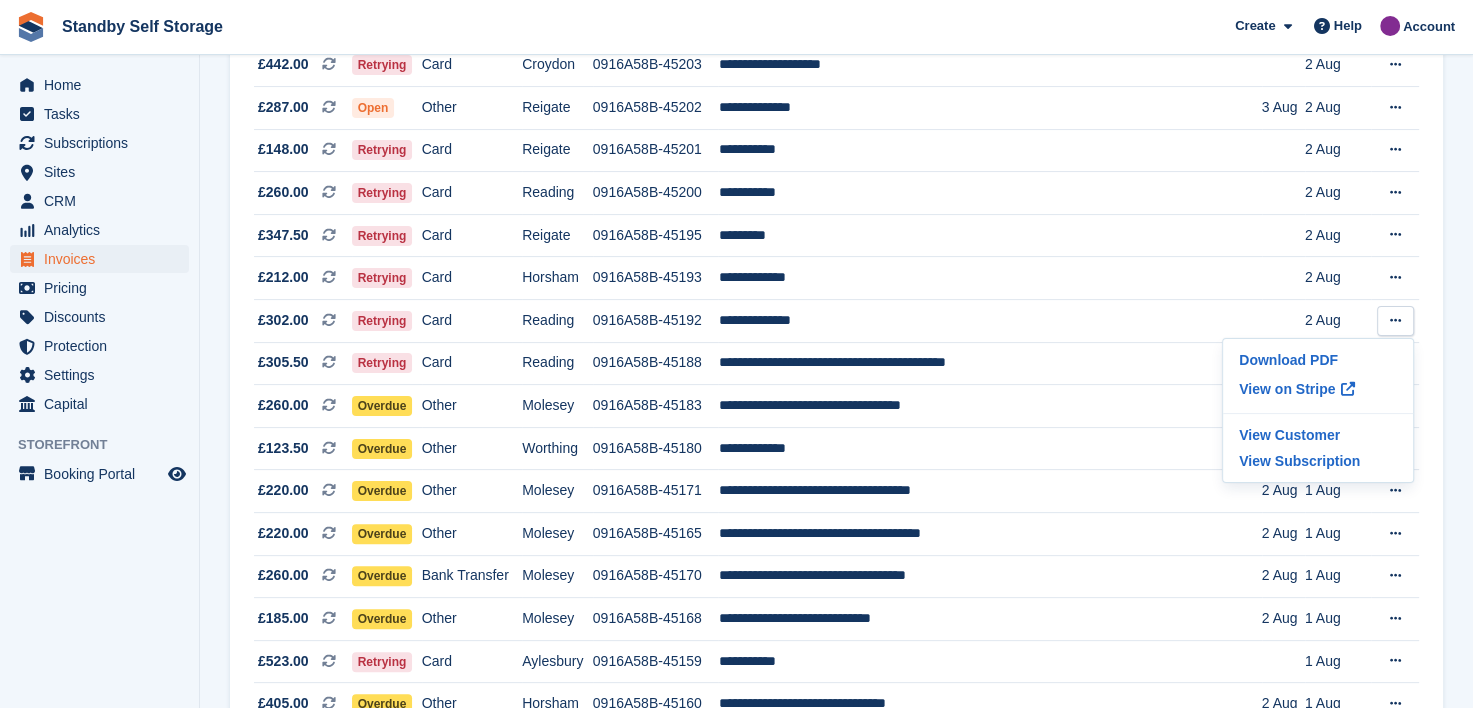click on "Invoices
A complete list of invoices for all payments
Export
Export Invoices
Export a CSV of all Invoices which match the current filters.
Please allow time for large exports.
Export Formatted for Sage 50
Export Formatted for Xero
Start Export
Credit Notes
Create an Invoice
Site:
All
All
Aylesbury
Croydon
Epsom
Horsham
Molesey
Reading
Reigate
Worthing
Method:   All" at bounding box center (836, 863) 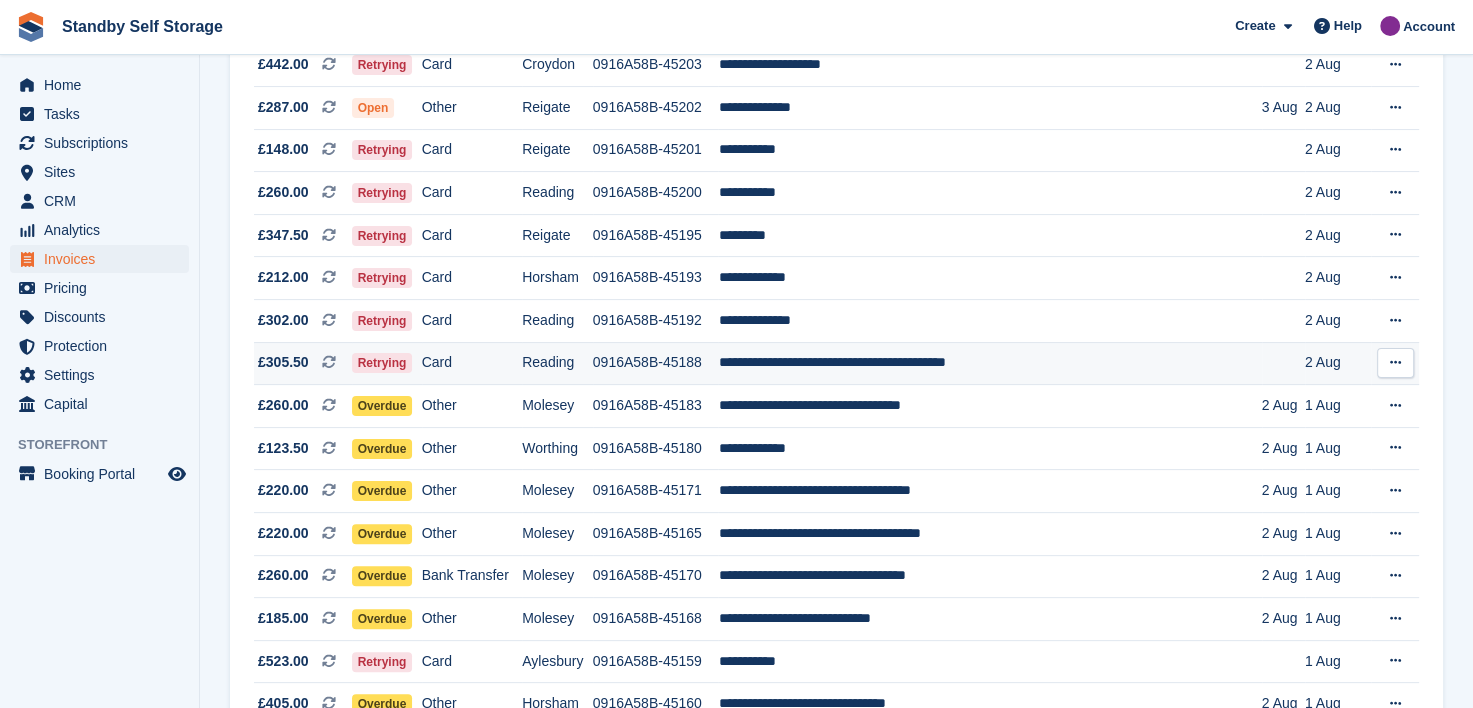 click at bounding box center (1395, 362) 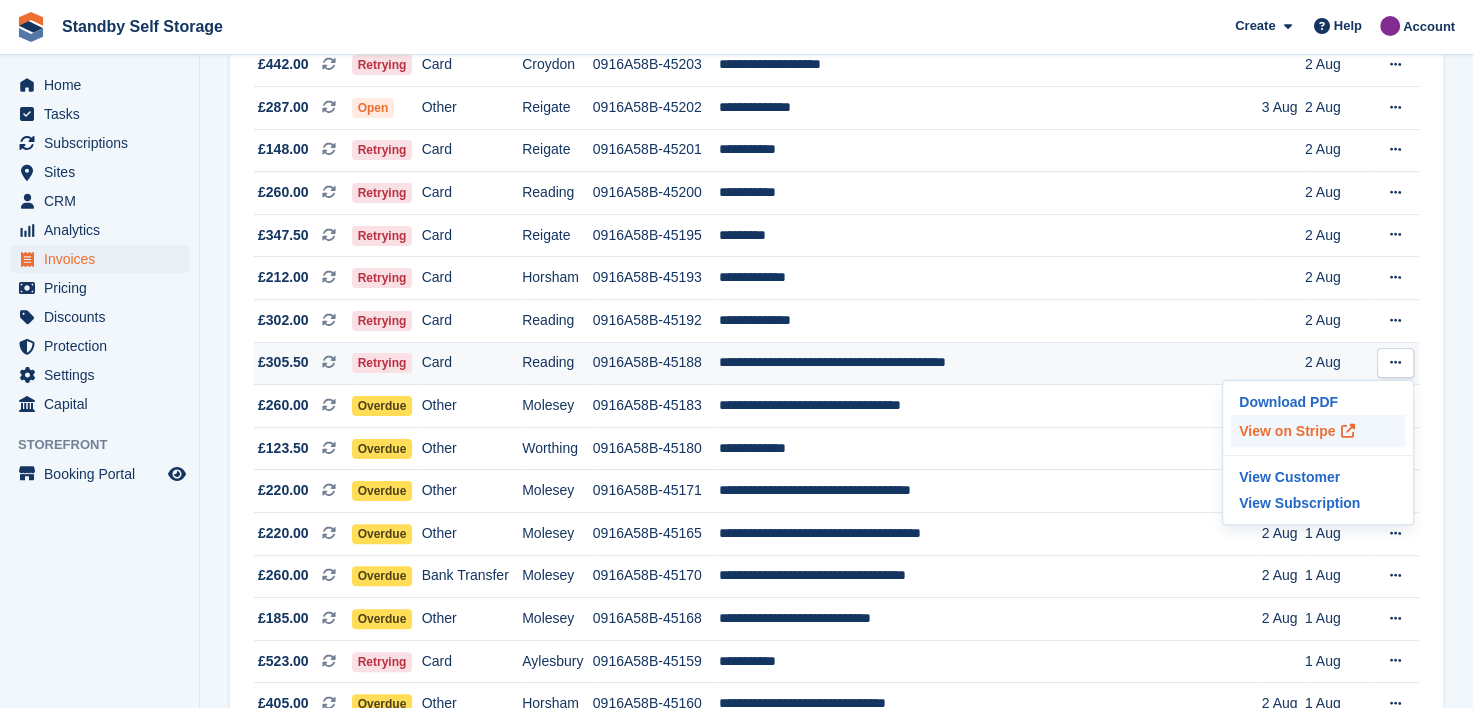 click on "View on Stripe" at bounding box center (1318, 431) 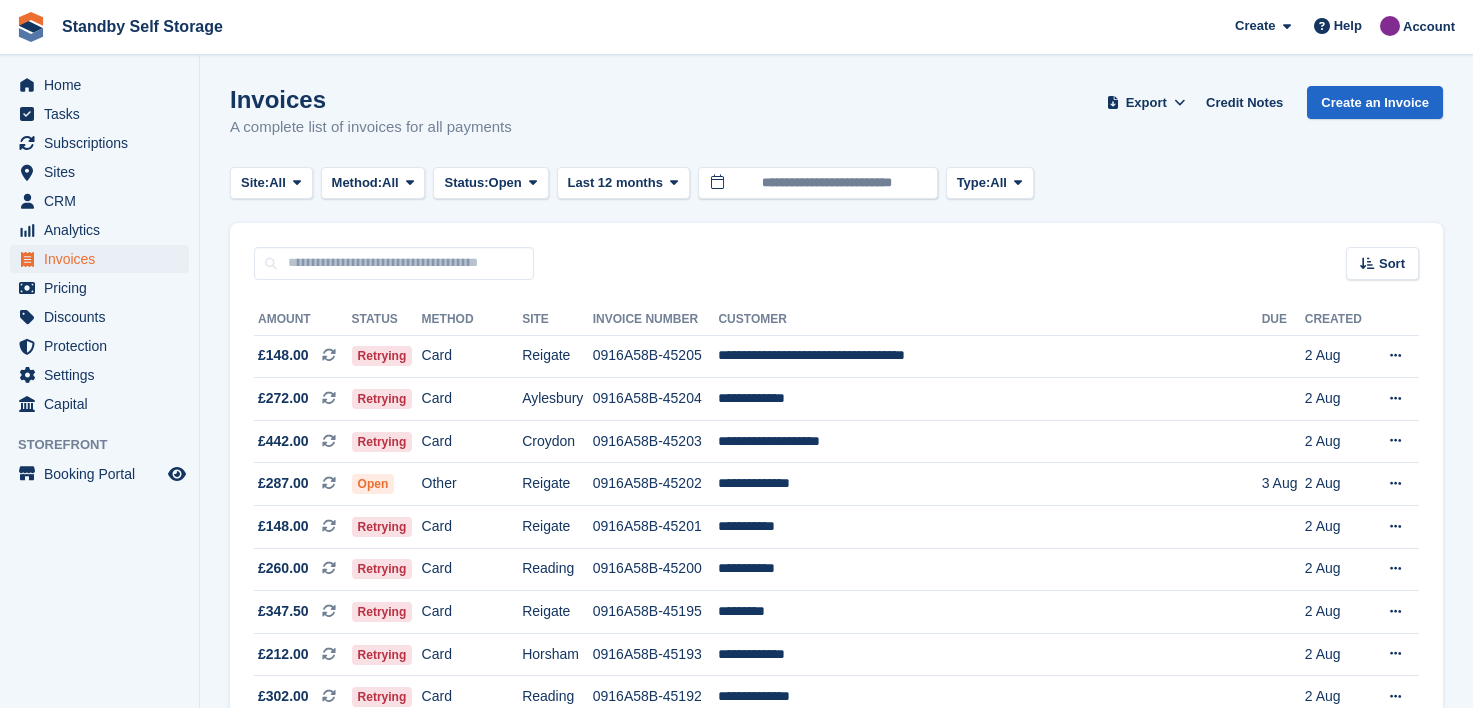 scroll, scrollTop: 400, scrollLeft: 0, axis: vertical 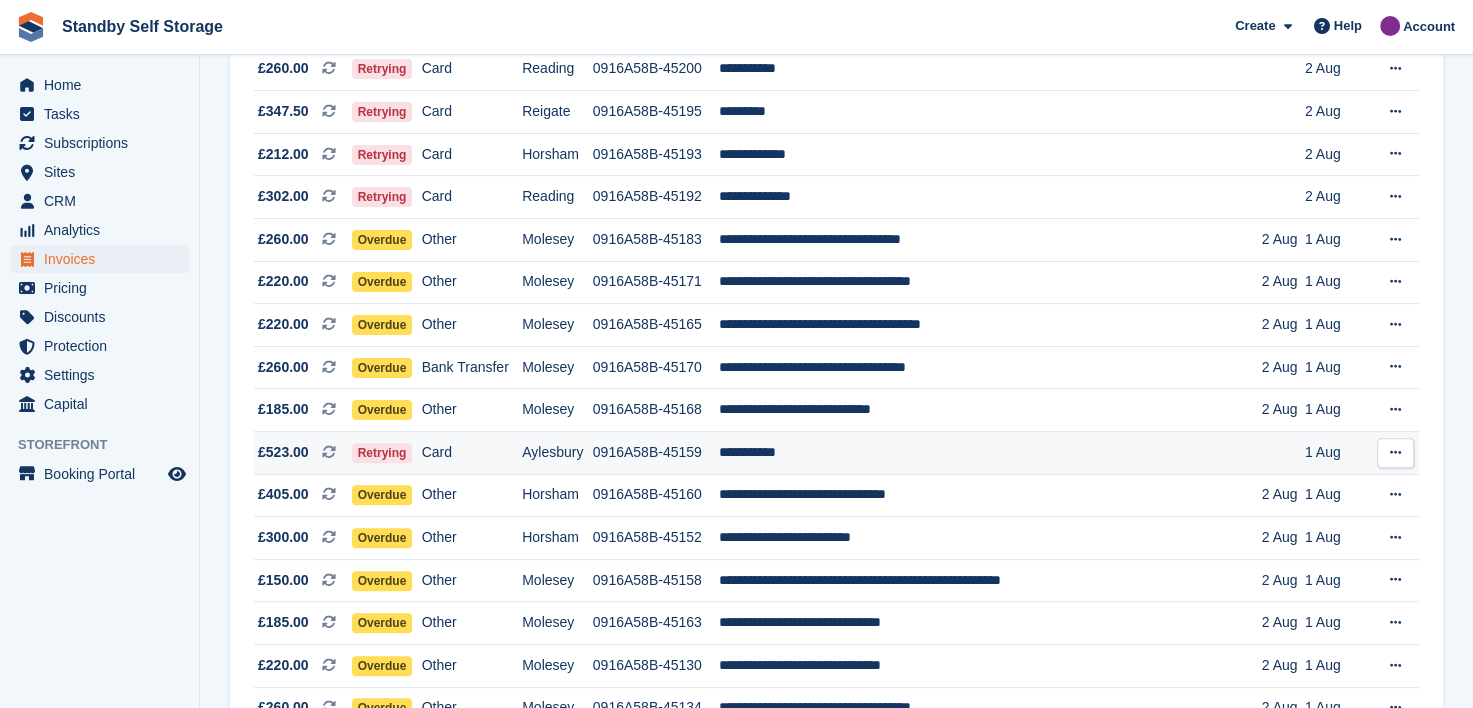 click at bounding box center [1395, 452] 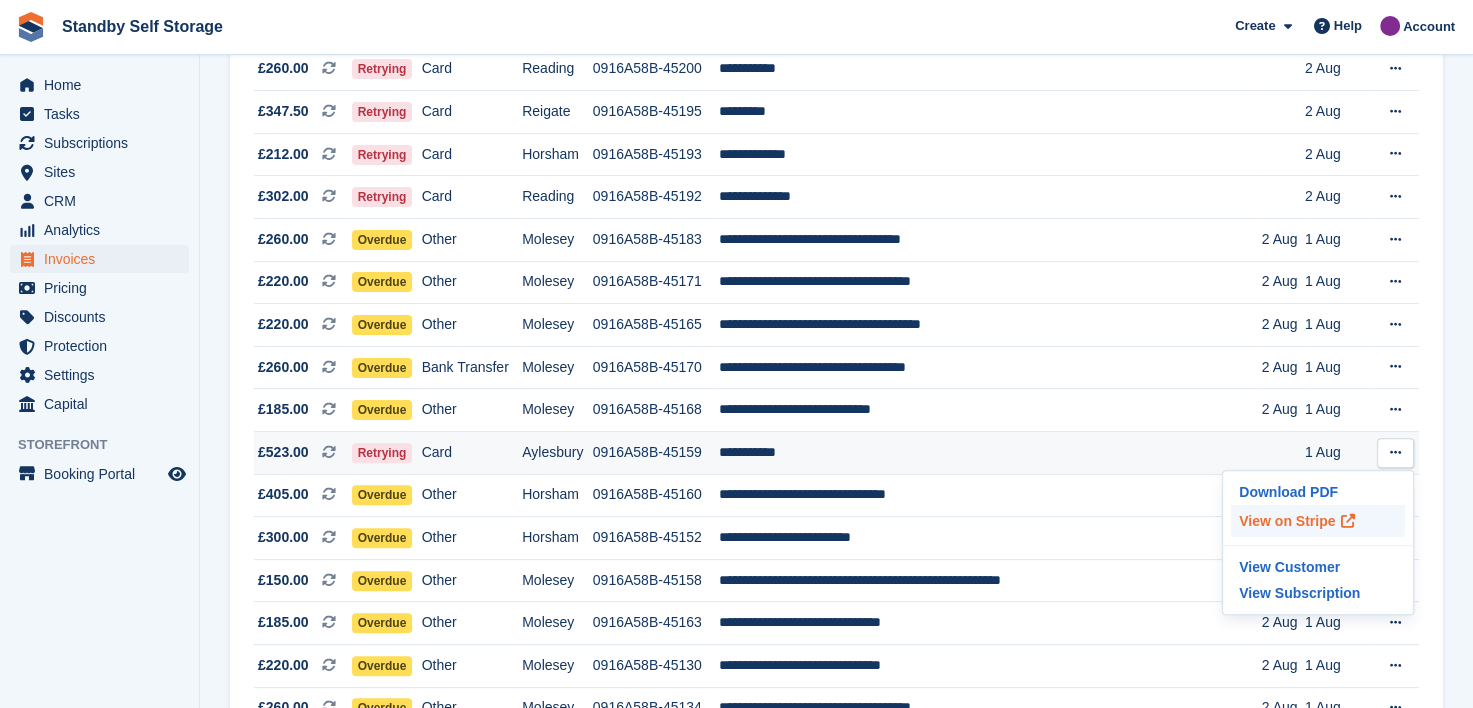 click on "View on Stripe" at bounding box center [1318, 521] 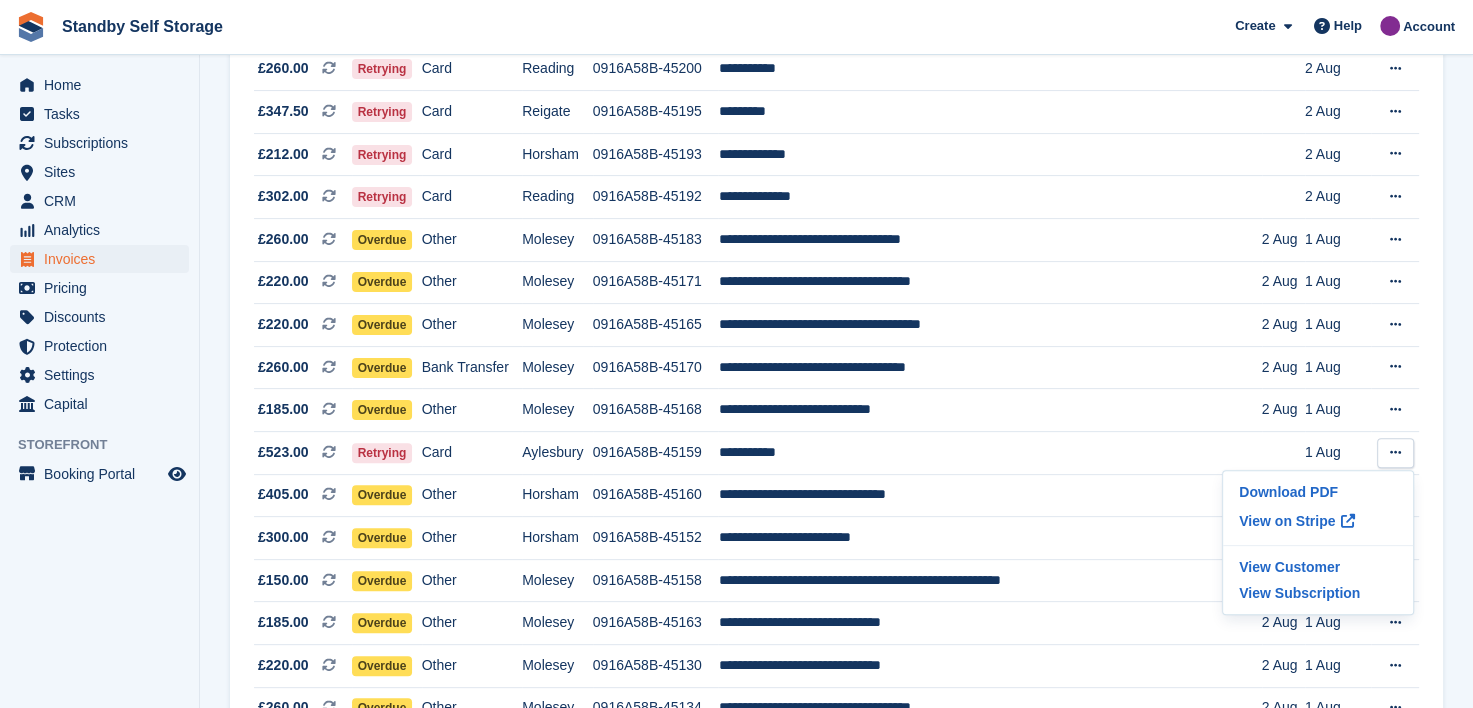 click on "Invoices
A complete list of invoices for all payments
Export
Export Invoices
Export a CSV of all Invoices which match the current filters.
Please allow time for large exports.
Export Formatted for Sage 50
Export Formatted for Xero
Start Export
Credit Notes
Create an Invoice
Site:
All
All
Aylesbury
Croydon
Epsom
Horsham
Molesey
Reading
Reigate
Worthing
Method:   All" at bounding box center (836, 782) 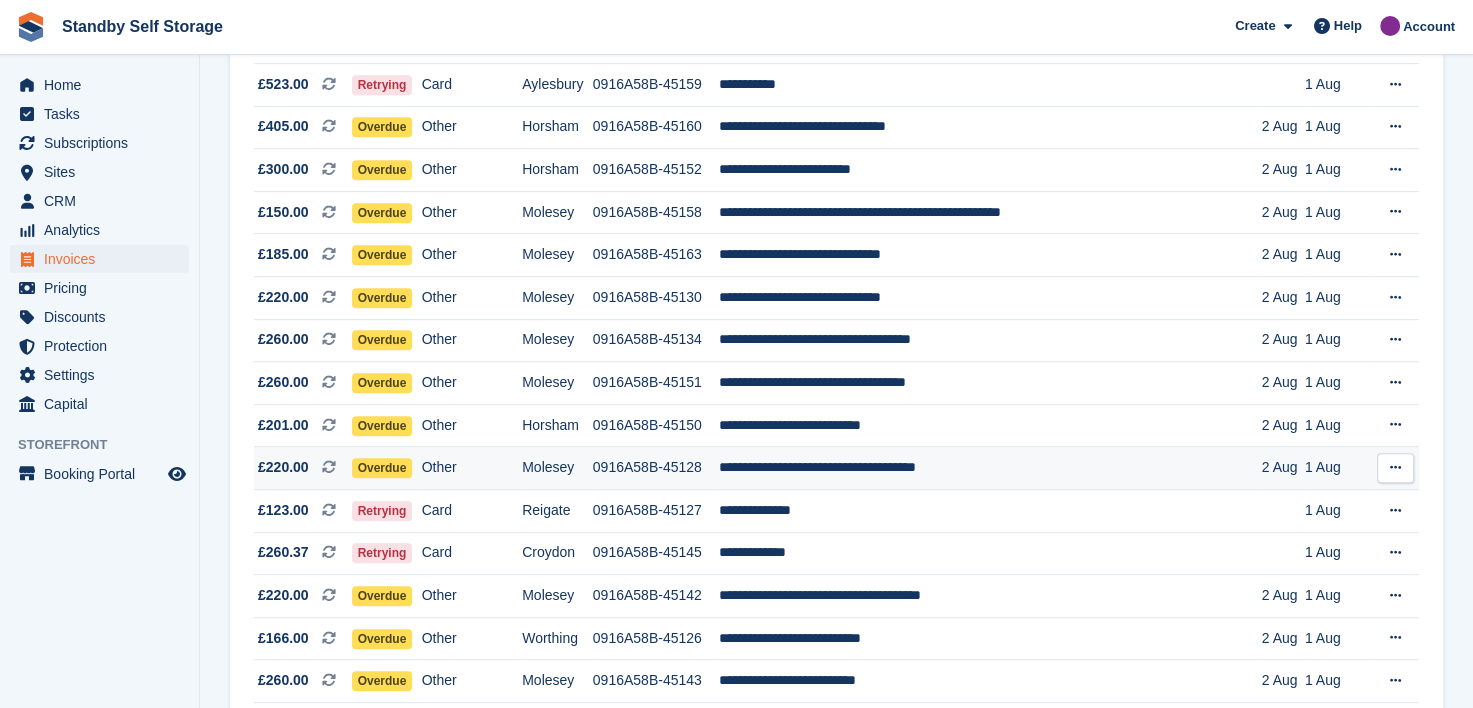 scroll, scrollTop: 900, scrollLeft: 0, axis: vertical 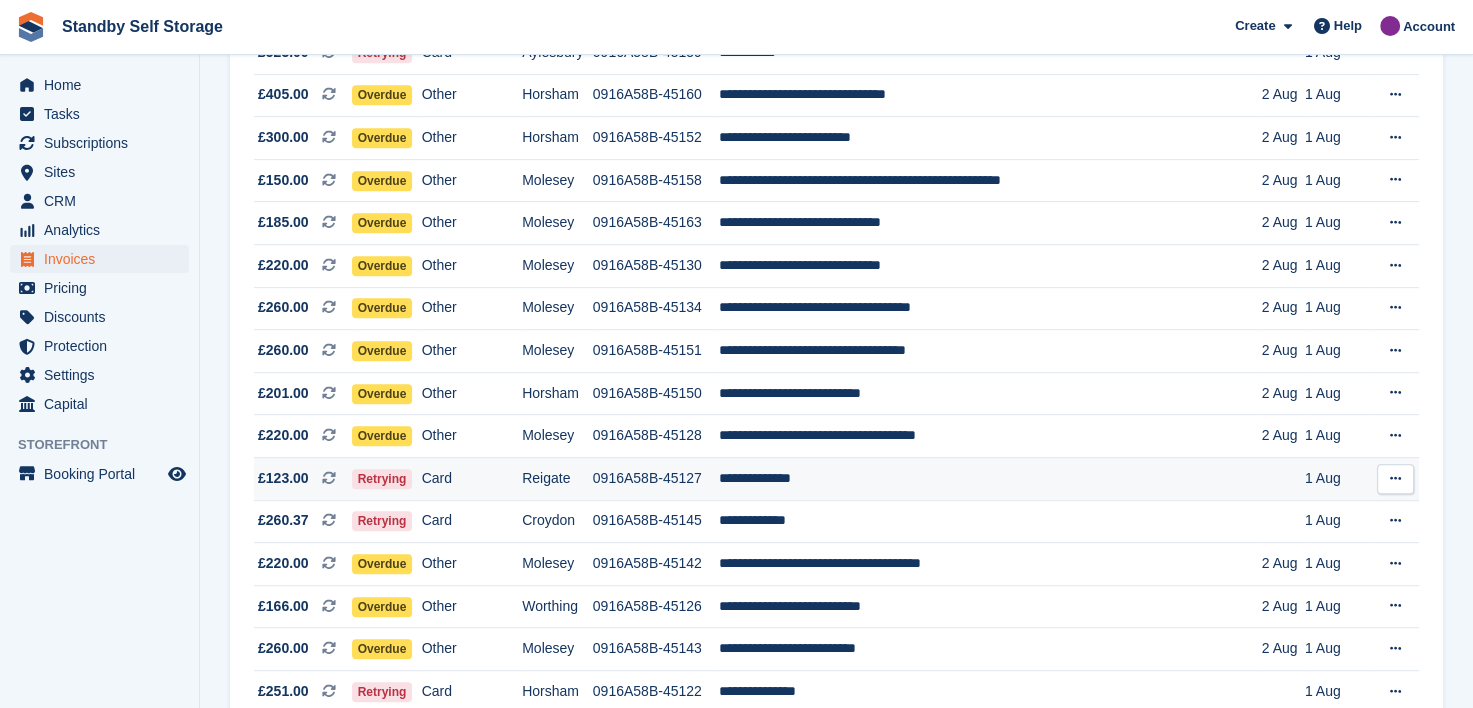 click at bounding box center (1395, 478) 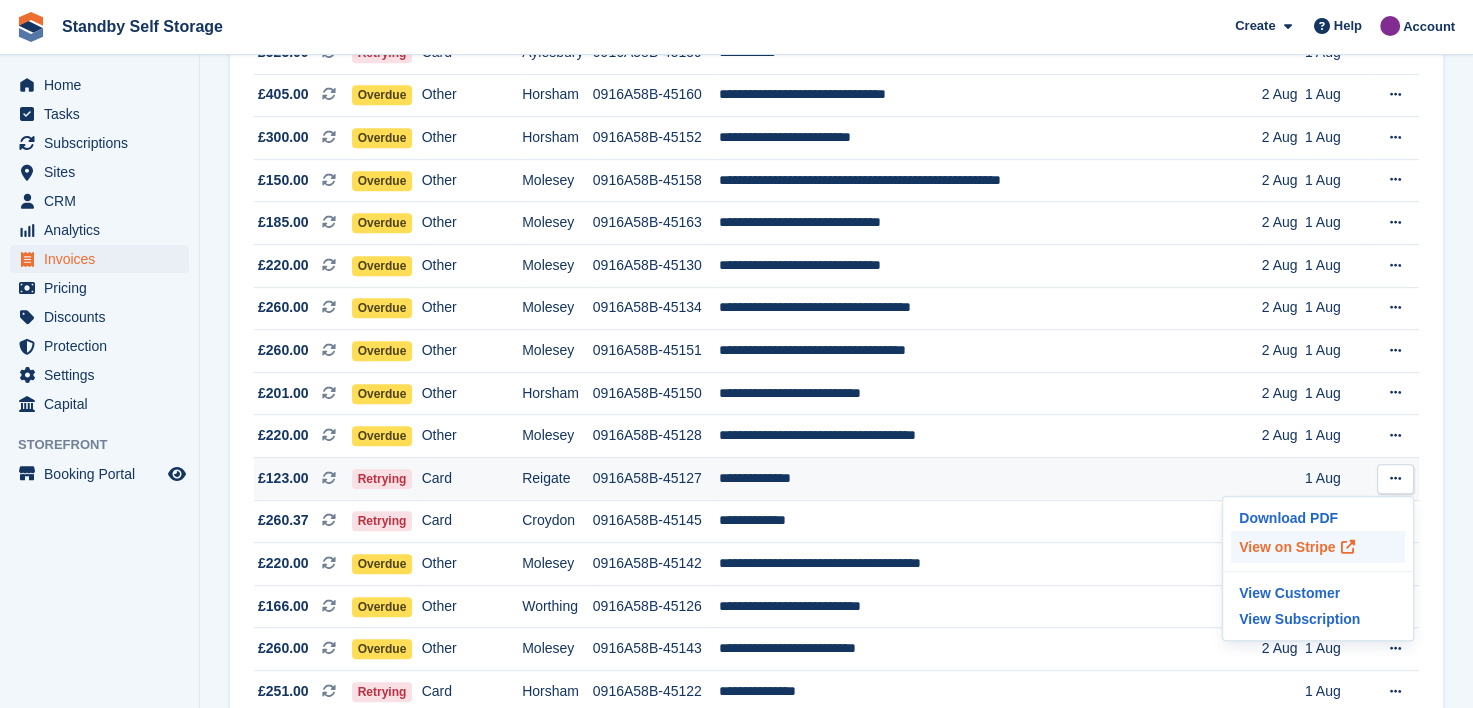click on "View on Stripe" at bounding box center [1318, 547] 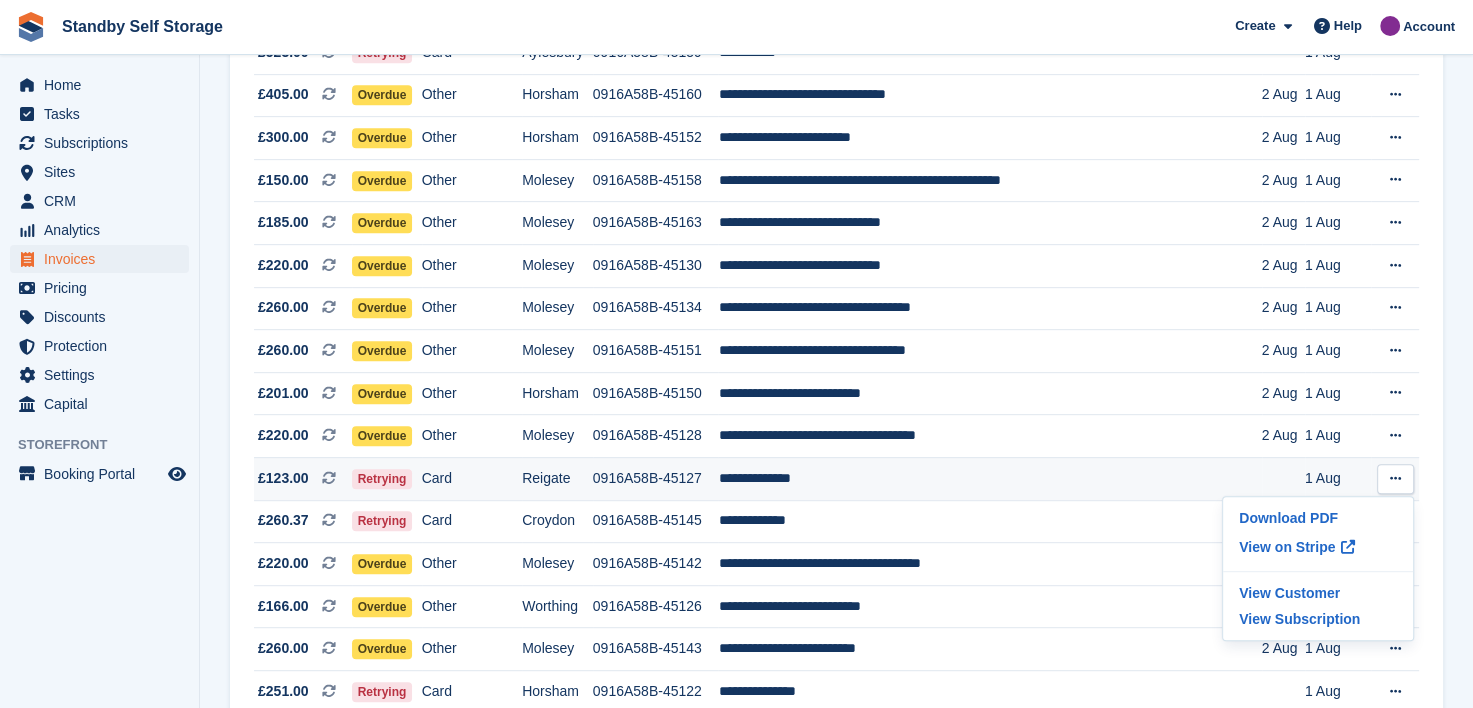 click on "**********" at bounding box center (989, 478) 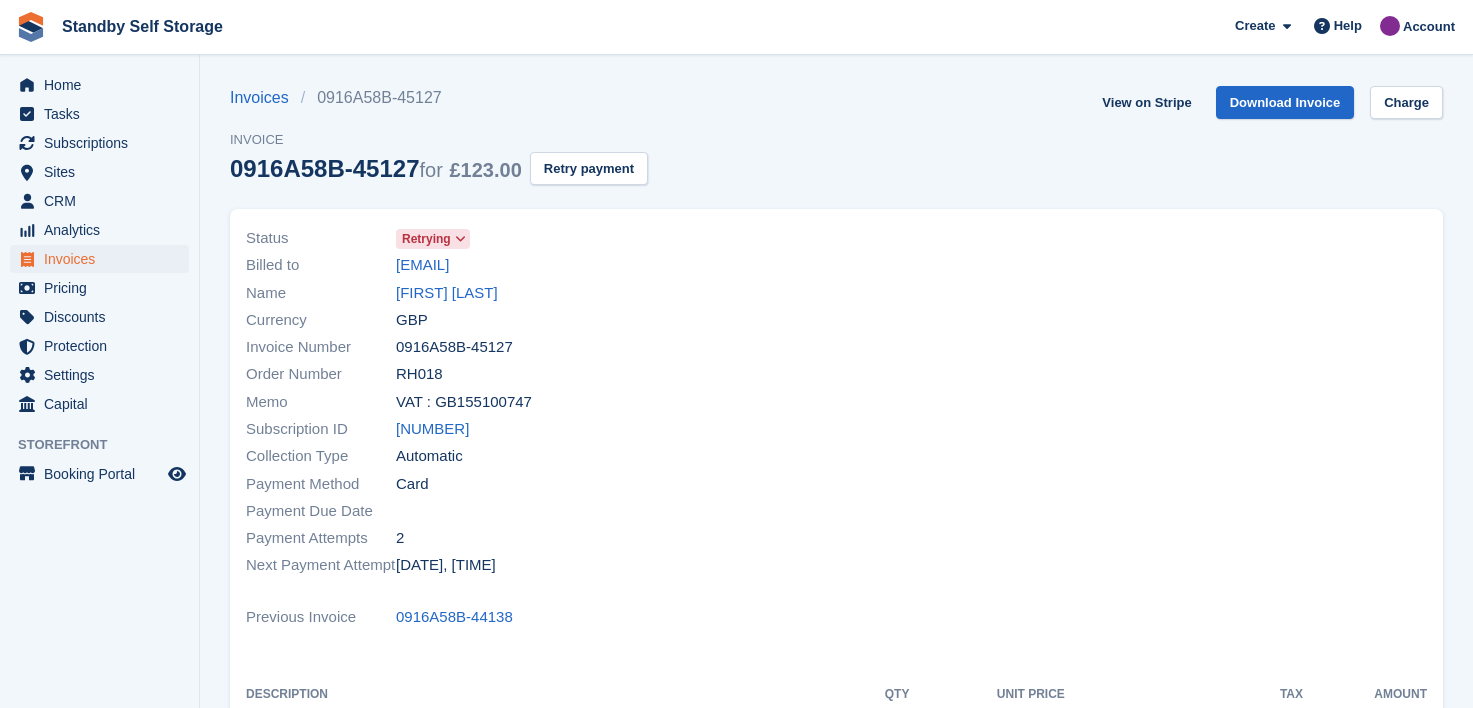 scroll, scrollTop: 0, scrollLeft: 0, axis: both 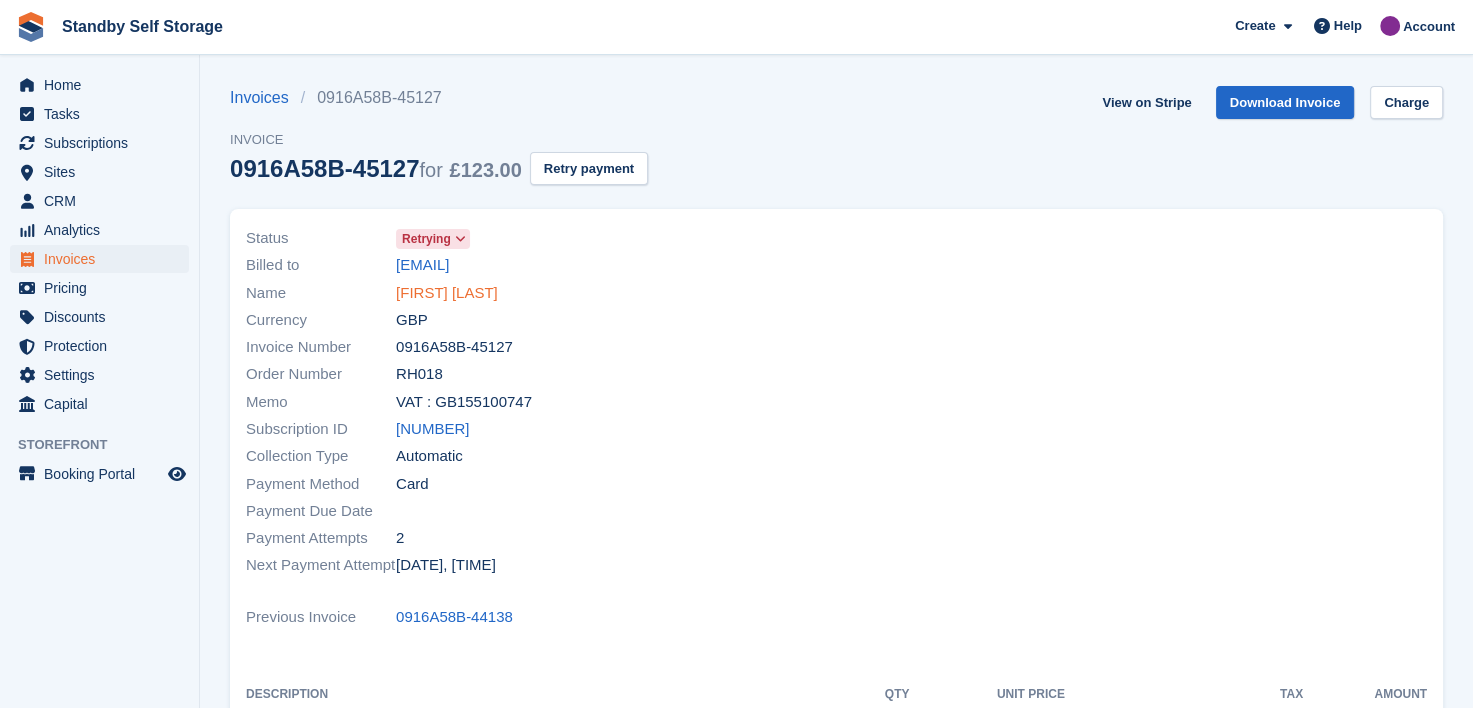 click on "[FIRST] [LAST]" at bounding box center (447, 293) 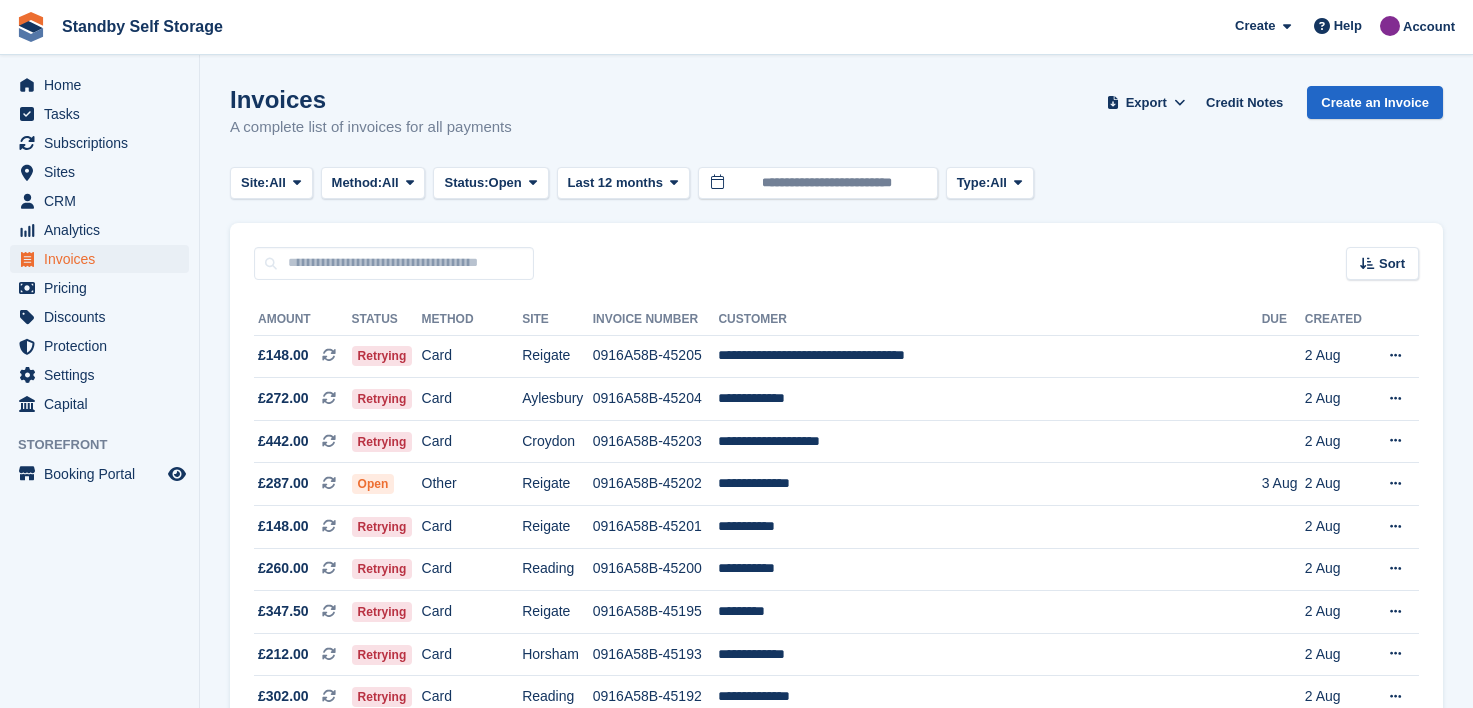 scroll, scrollTop: 900, scrollLeft: 0, axis: vertical 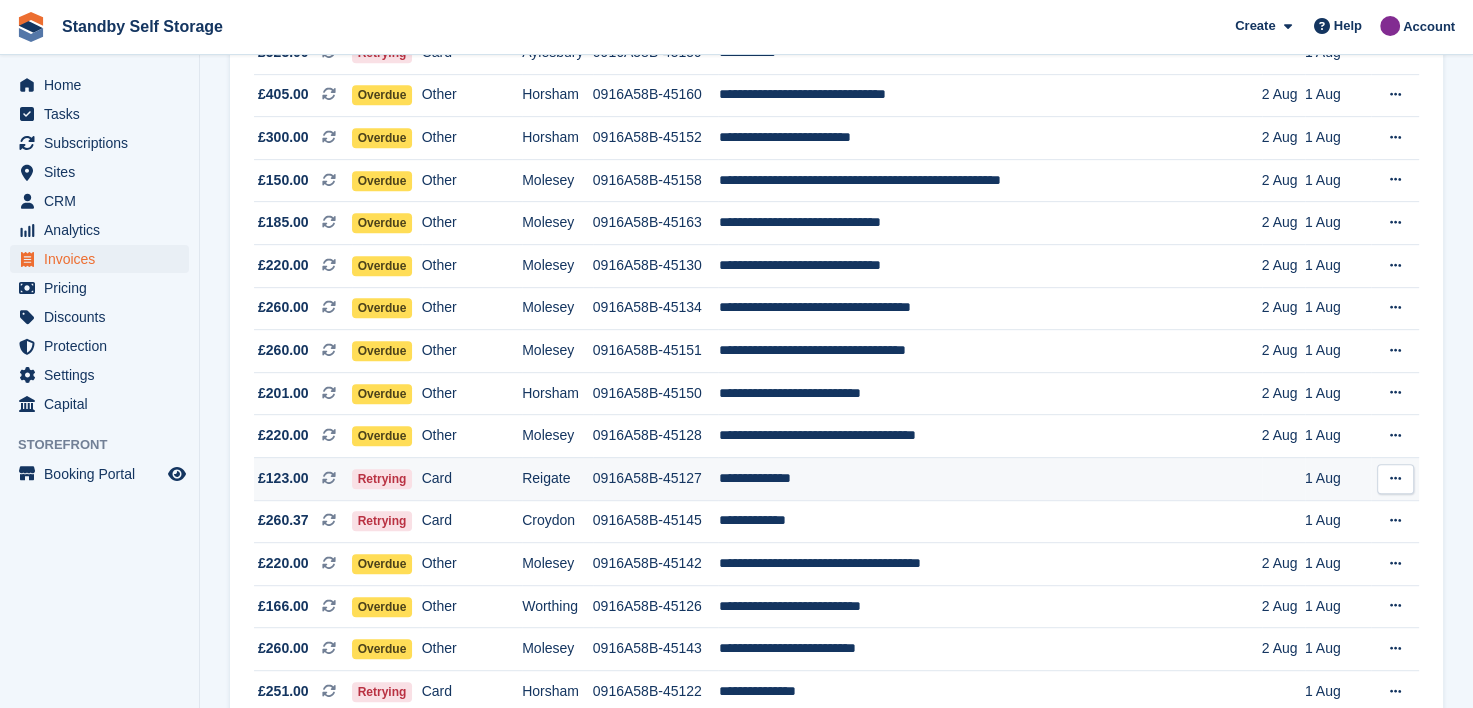 click on "**********" at bounding box center (989, 478) 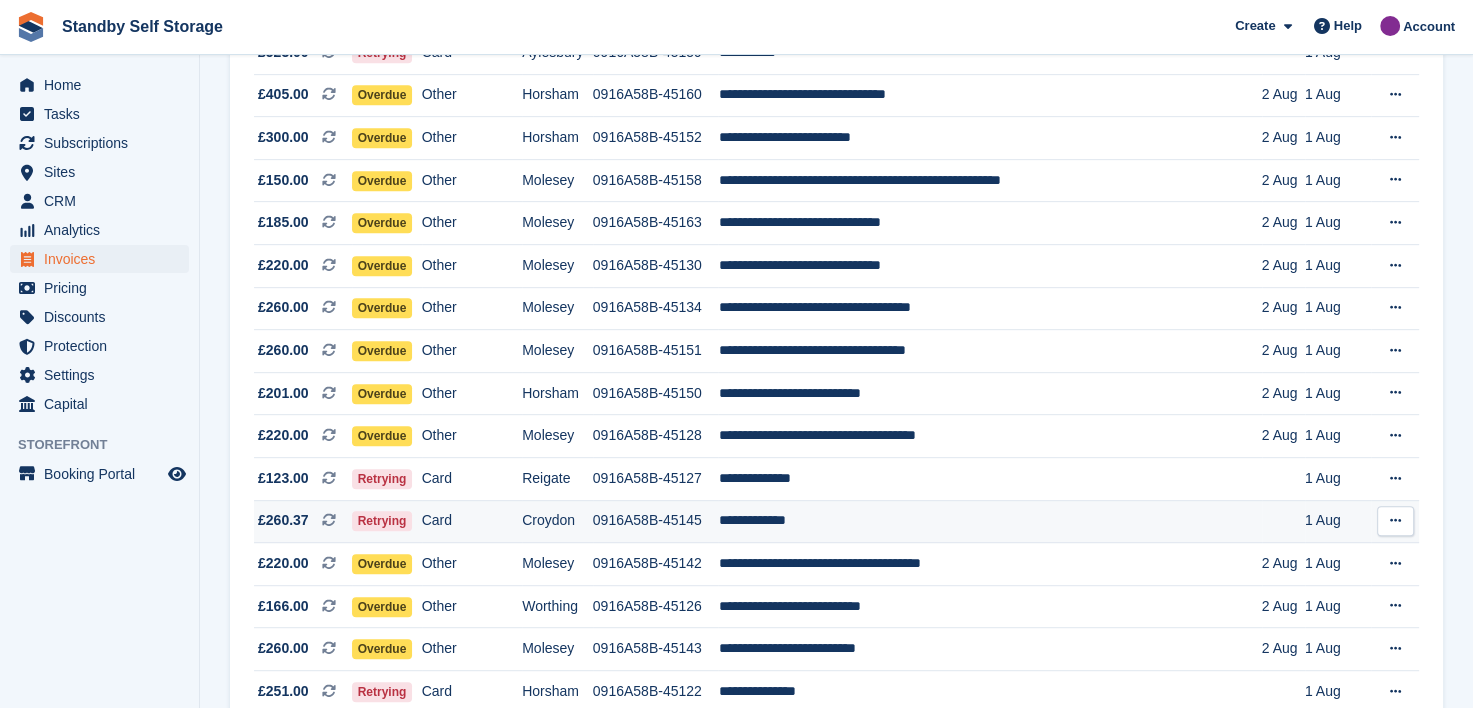 click on "**********" at bounding box center [989, 521] 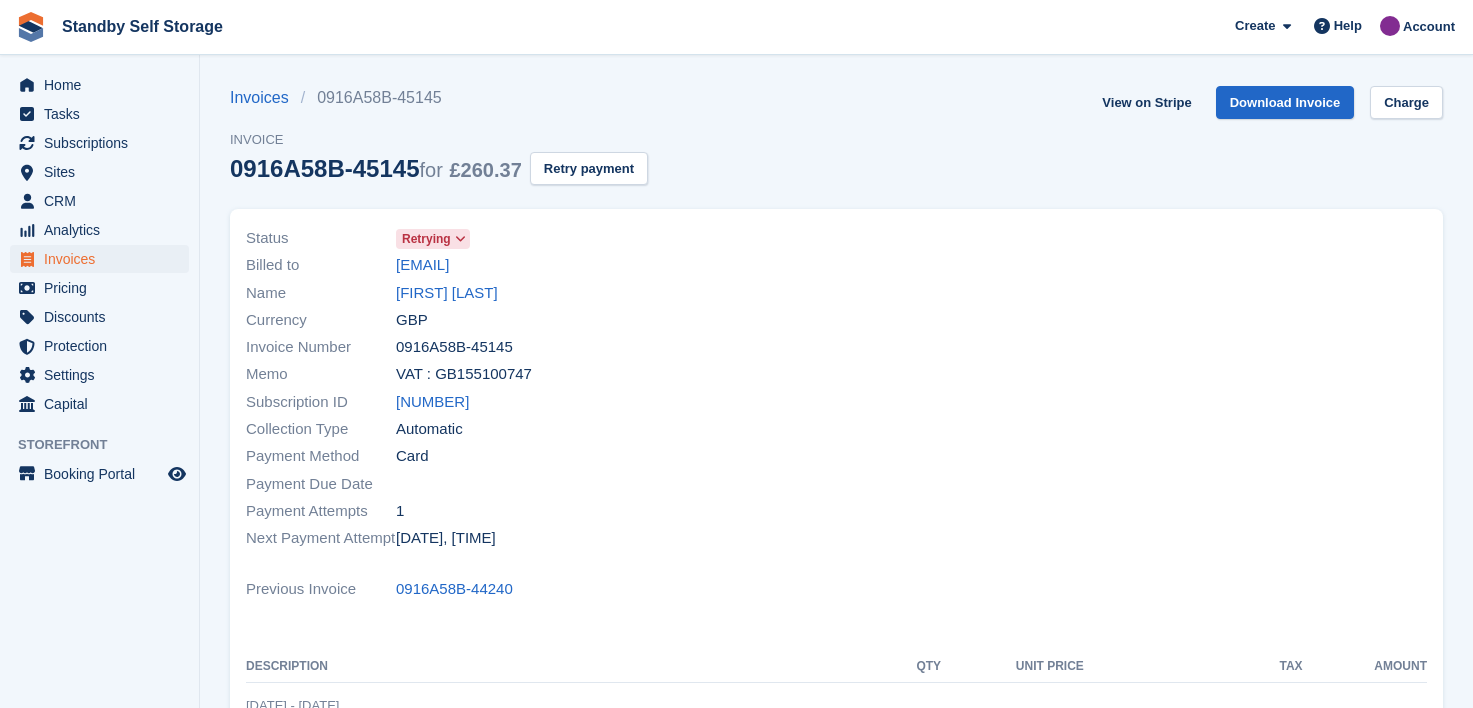 scroll, scrollTop: 0, scrollLeft: 0, axis: both 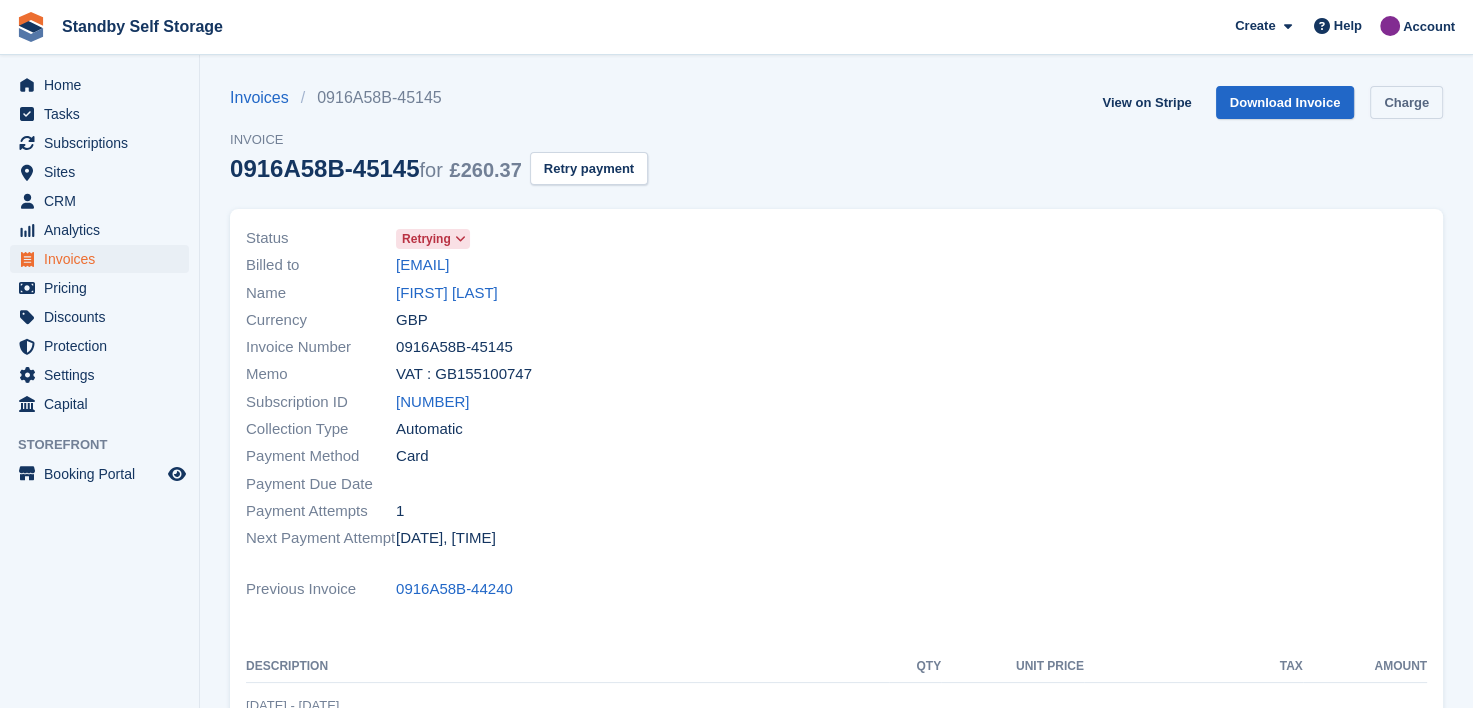 click on "Charge" at bounding box center (1406, 102) 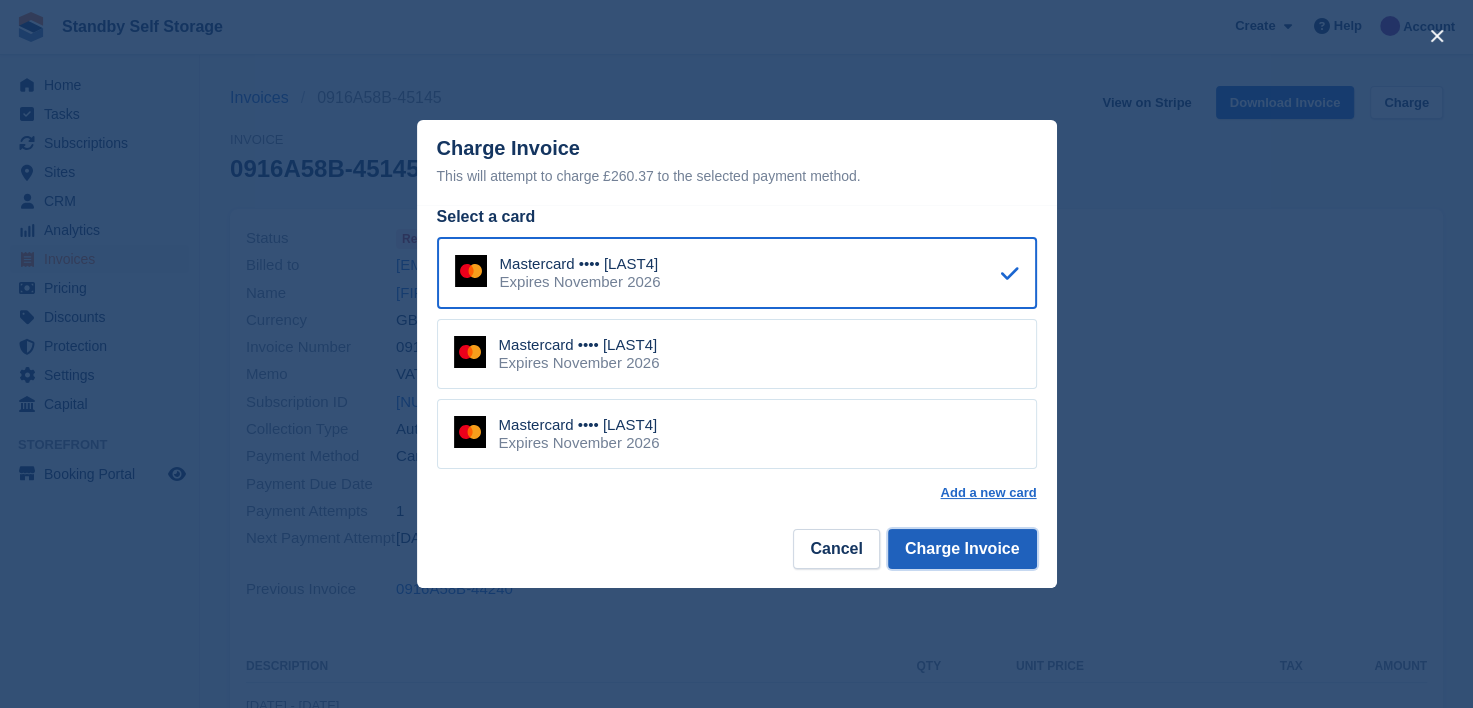drag, startPoint x: 932, startPoint y: 545, endPoint x: 948, endPoint y: 531, distance: 21.260292 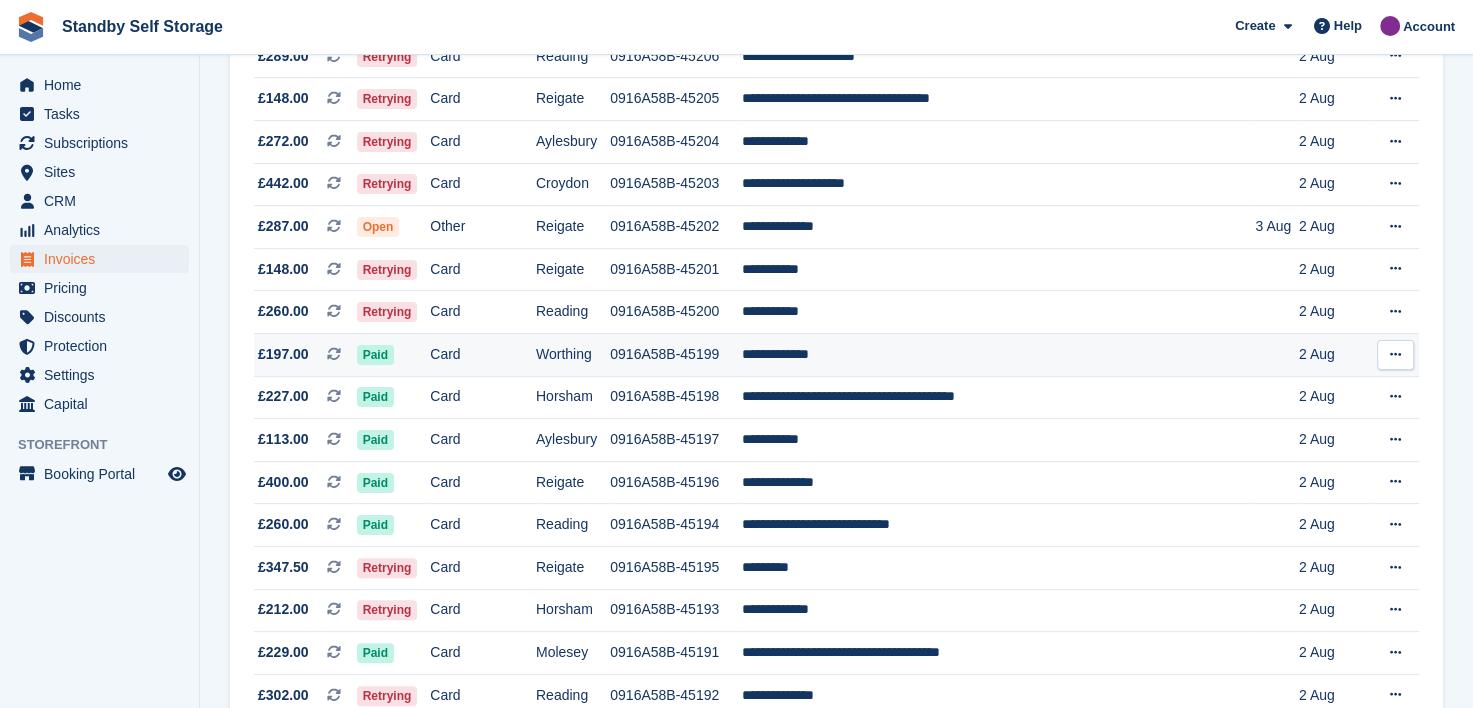 scroll, scrollTop: 500, scrollLeft: 0, axis: vertical 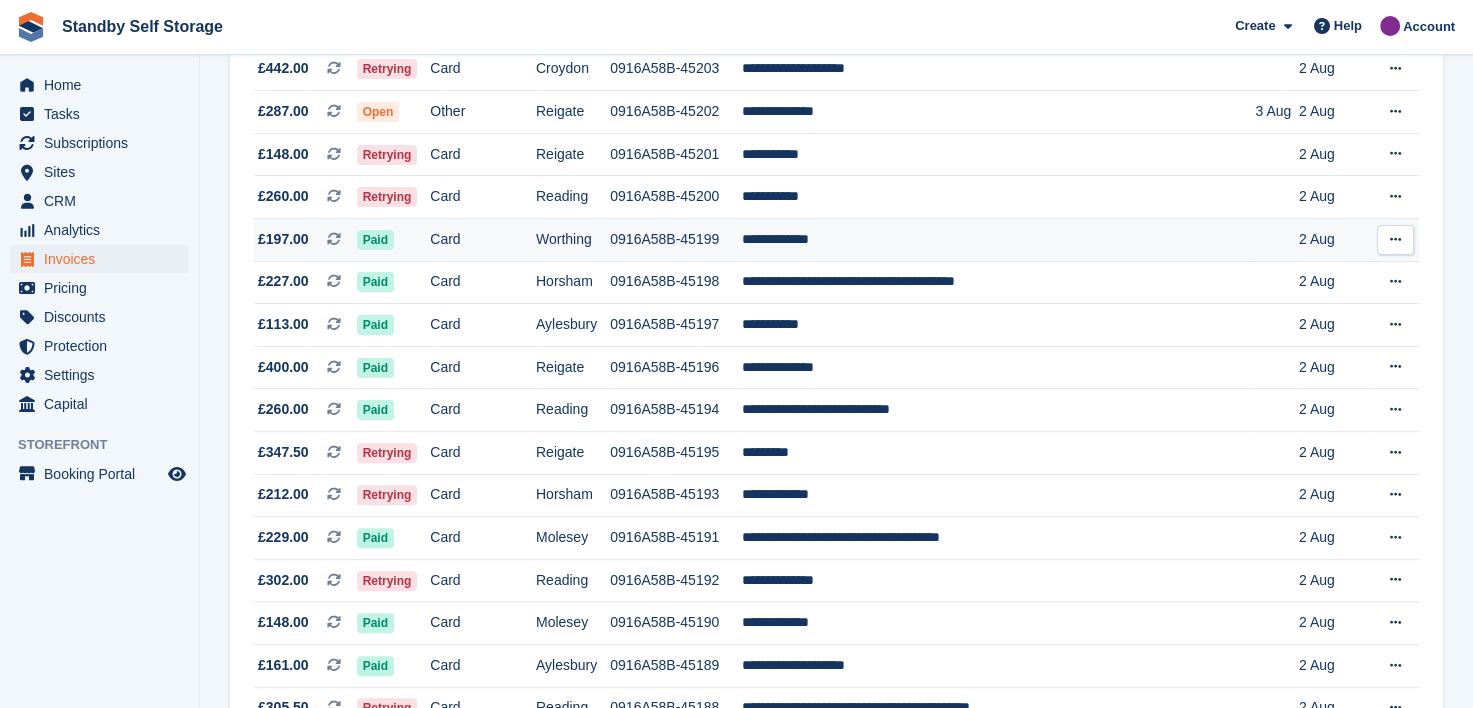 click at bounding box center (1395, 239) 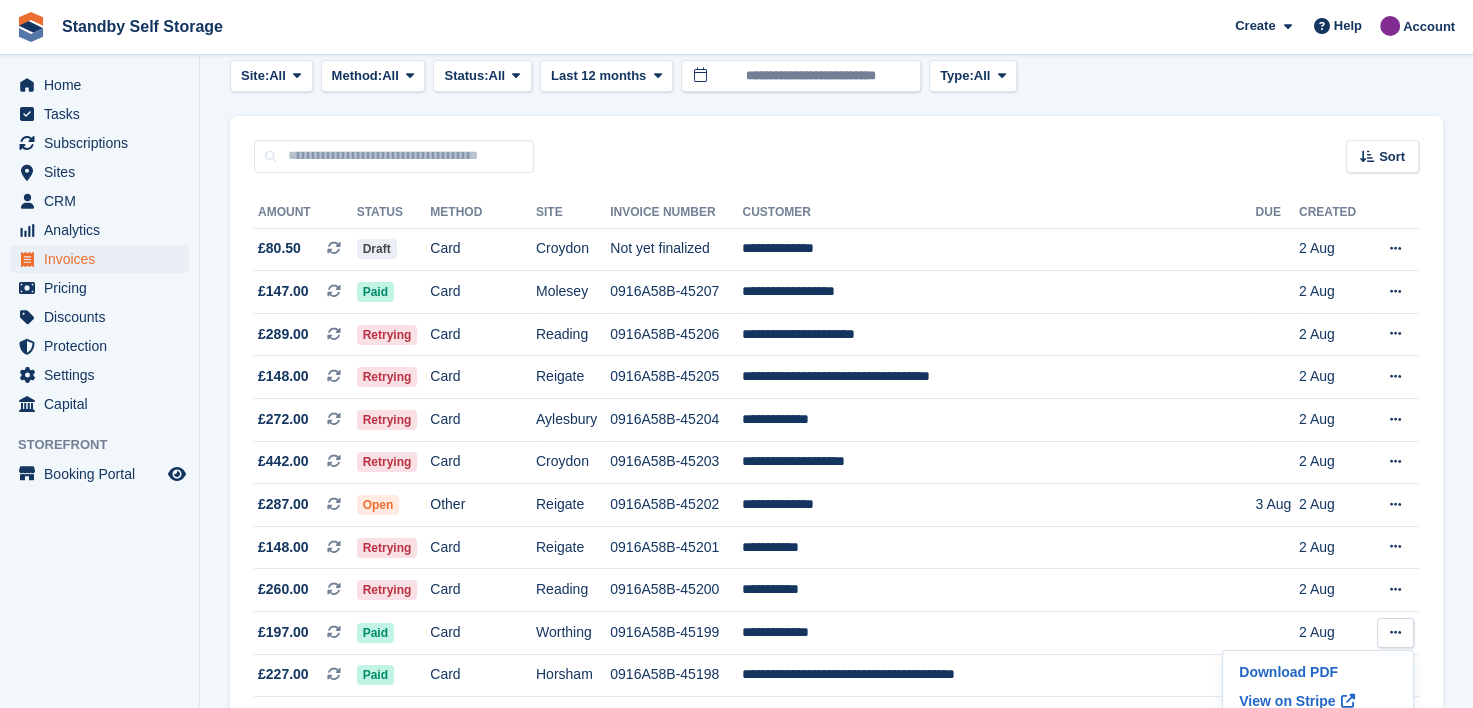 scroll, scrollTop: 0, scrollLeft: 0, axis: both 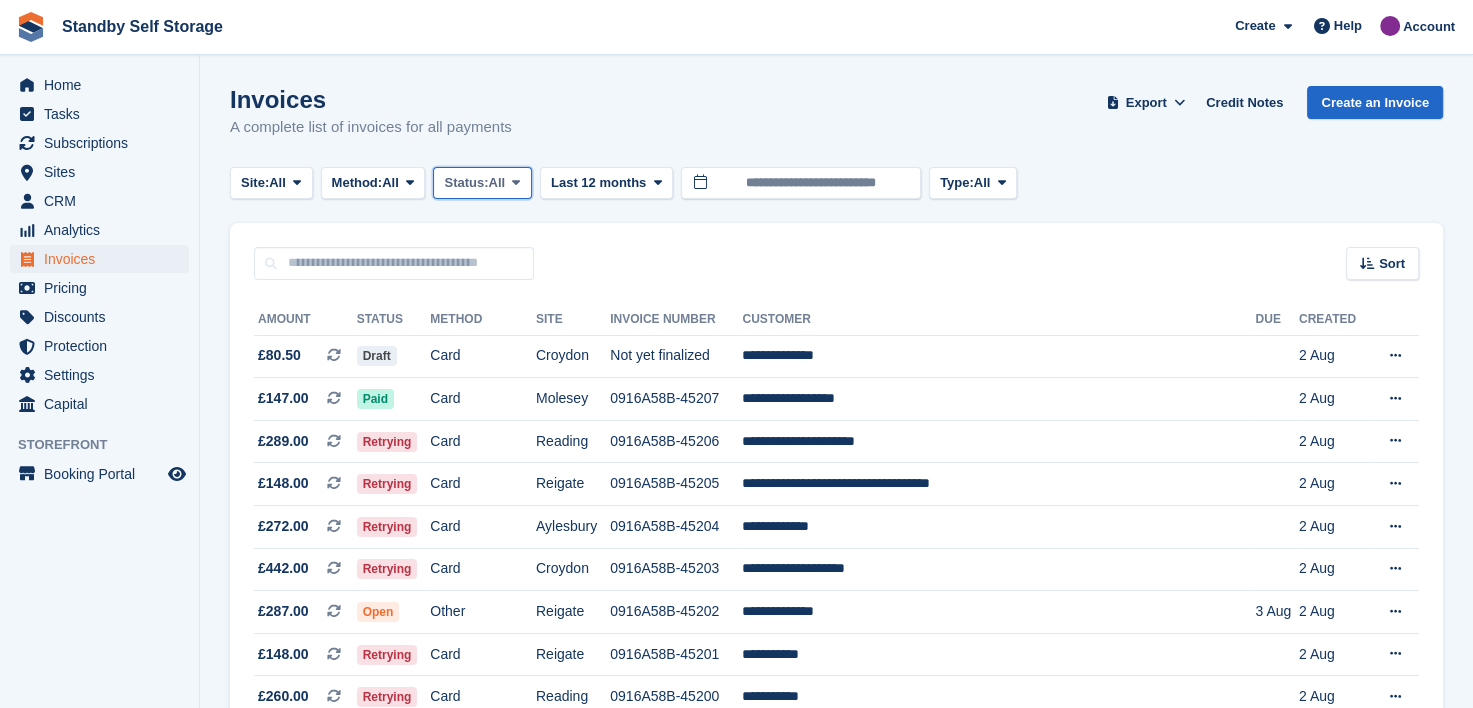click at bounding box center (516, 182) 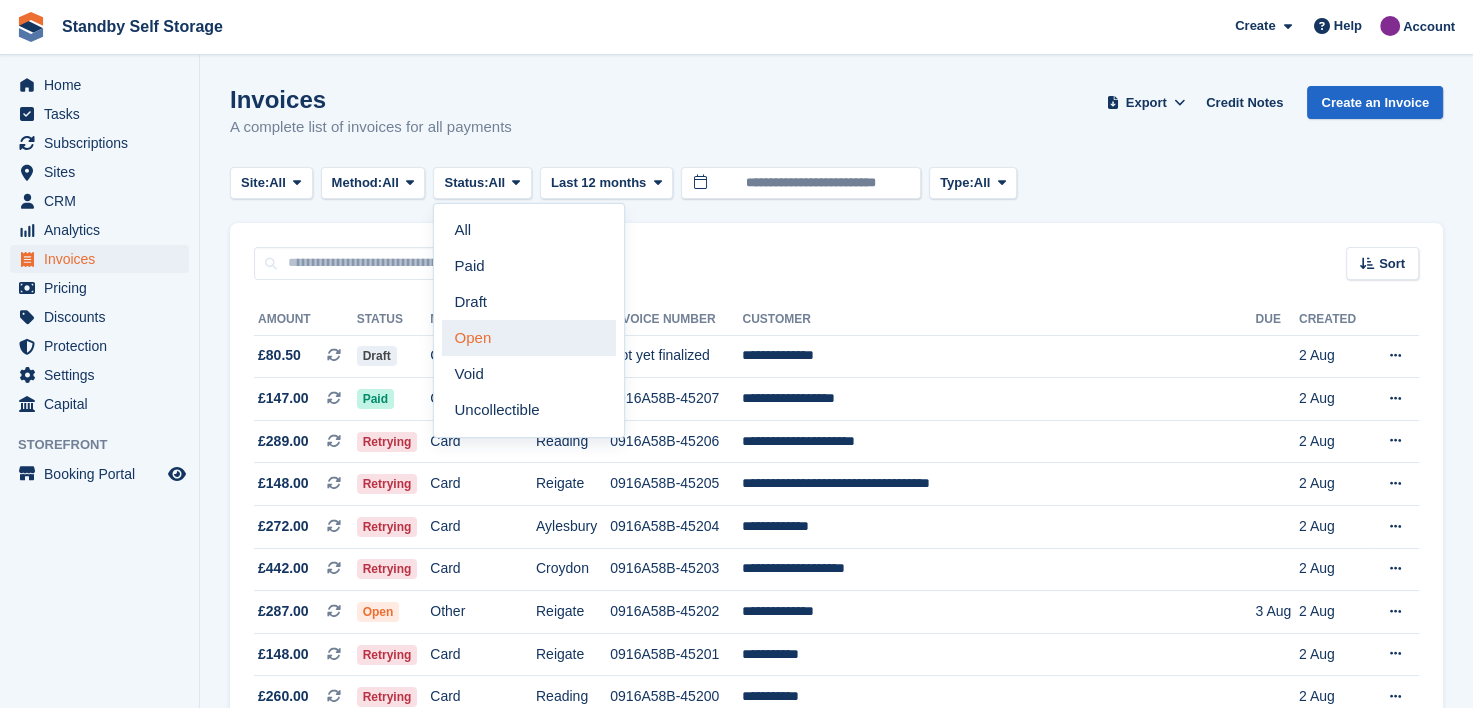 click on "Open" at bounding box center [529, 338] 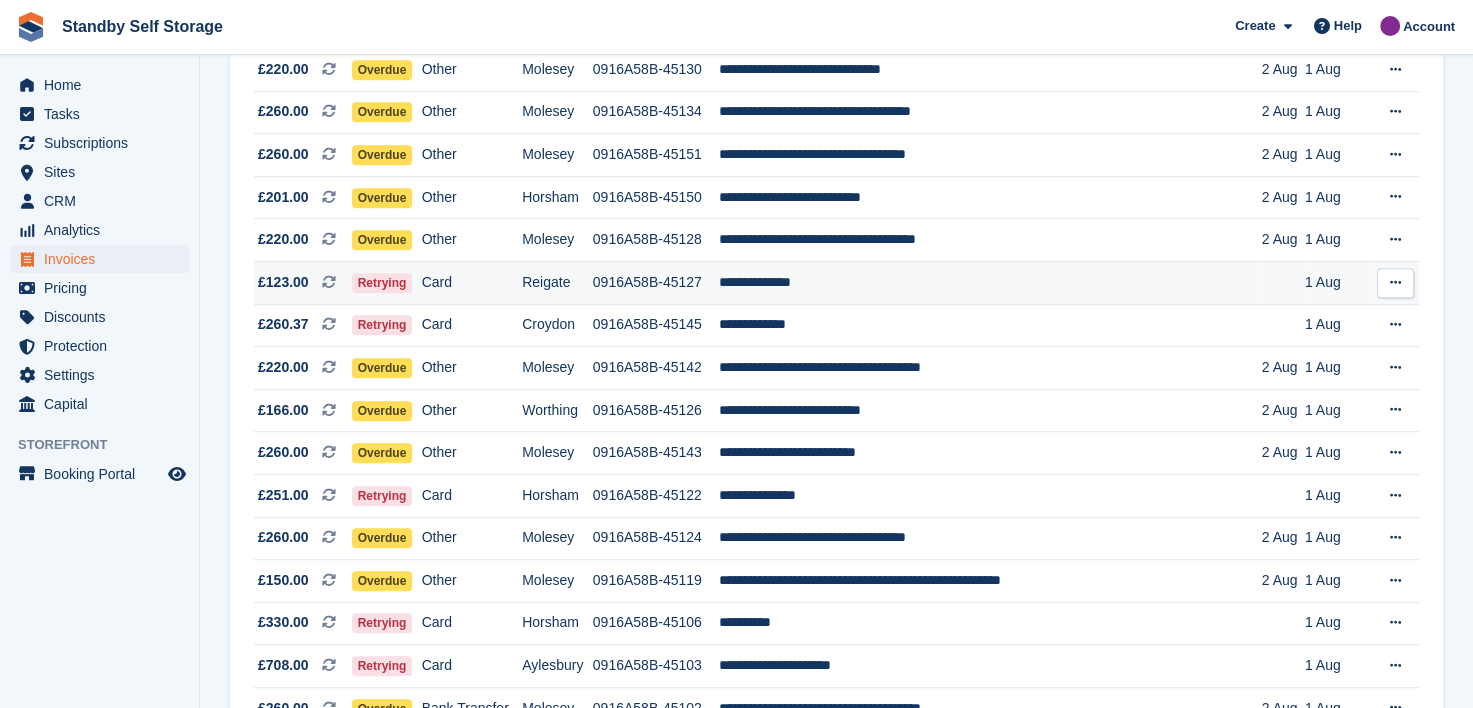 scroll, scrollTop: 1100, scrollLeft: 0, axis: vertical 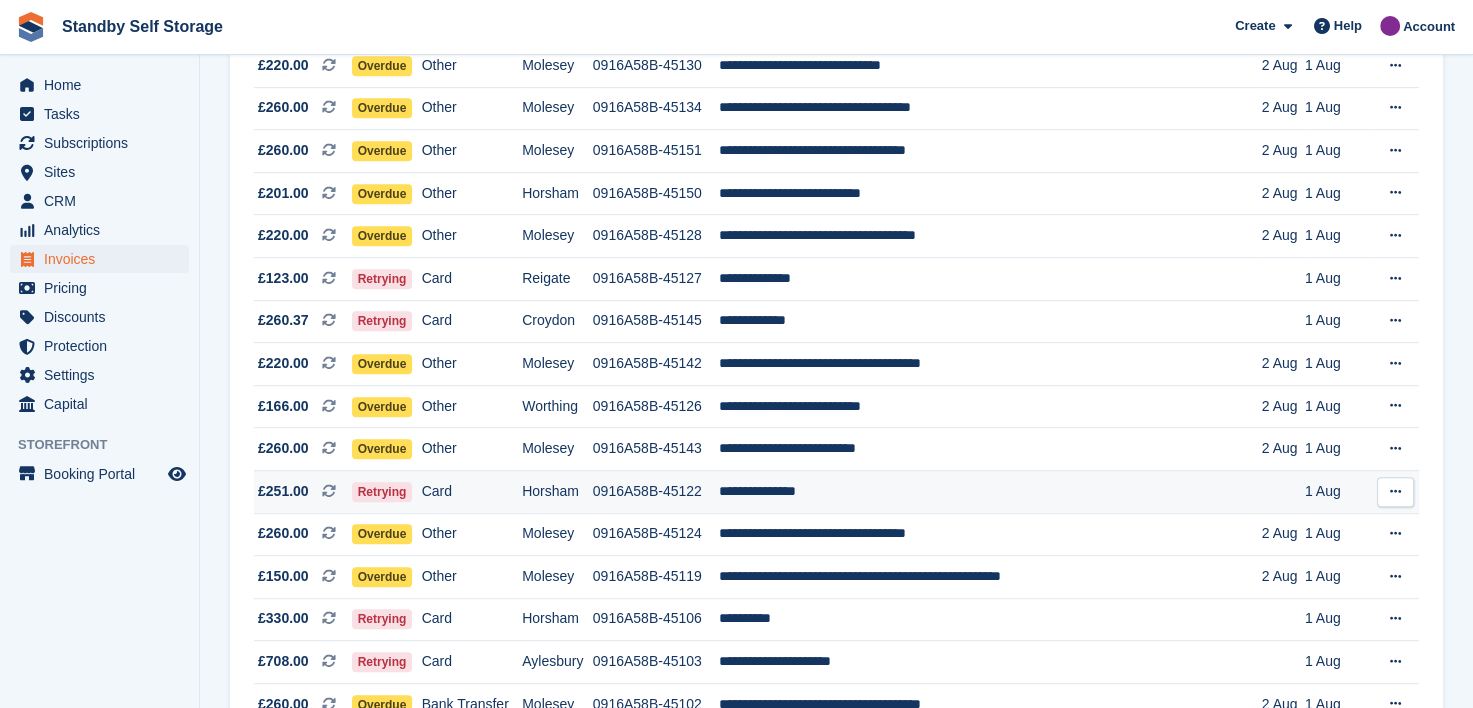 click at bounding box center [1395, 491] 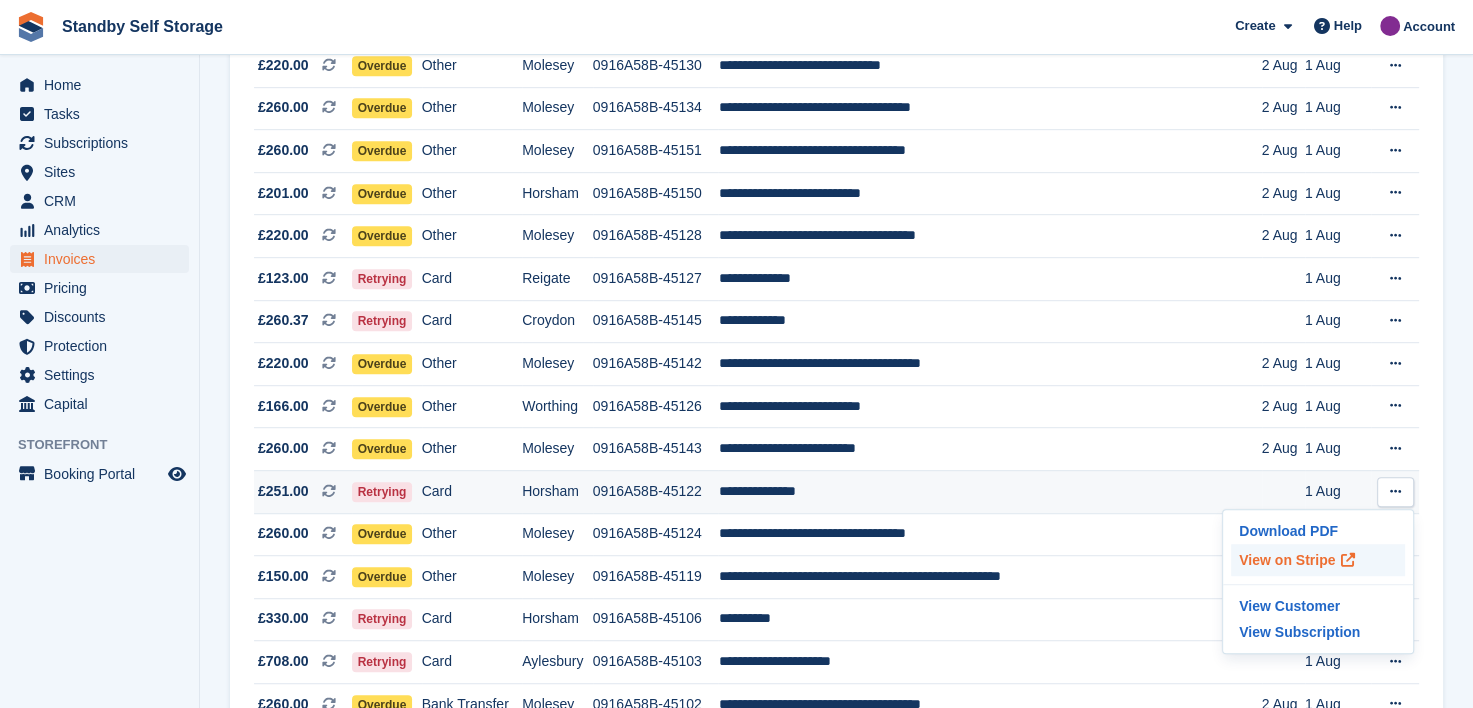 click on "View on Stripe" at bounding box center [1318, 560] 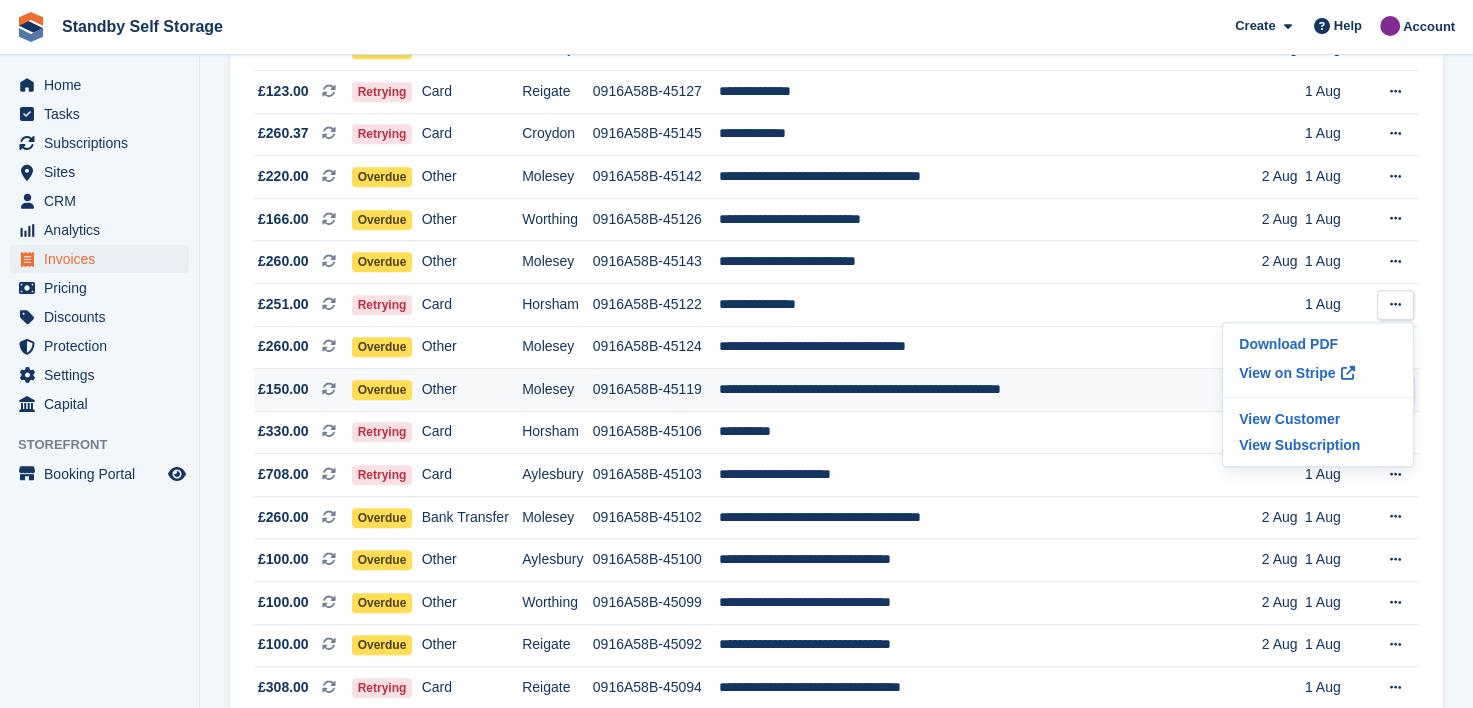 scroll, scrollTop: 1300, scrollLeft: 0, axis: vertical 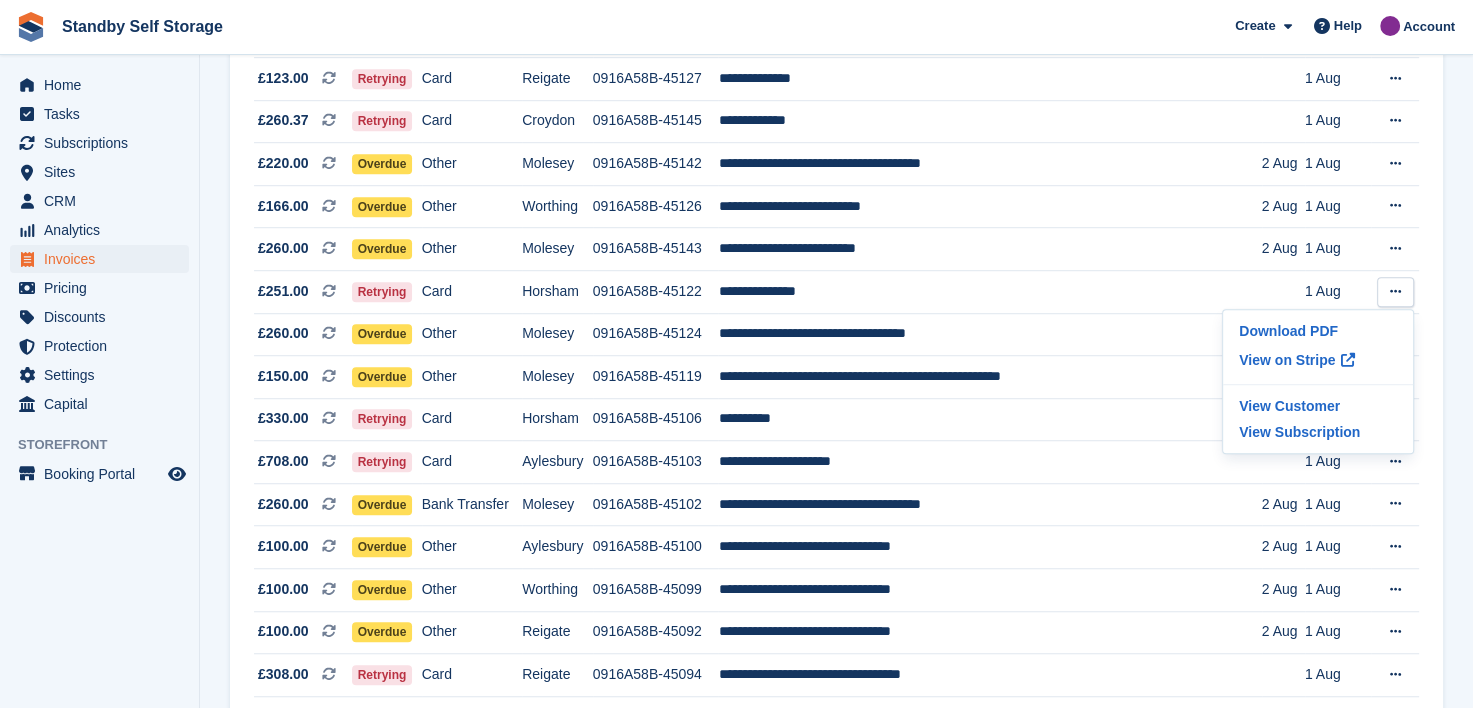click on "Invoices
A complete list of invoices for all payments
Export
Export Invoices
Export a CSV of all Invoices which match the current filters.
Please allow time for large exports.
Export Formatted for Sage 50
Export Formatted for Xero
Start Export
Credit Notes
Create an Invoice
Site:
All
All
Aylesbury
Croydon
Epsom
Horsham
Molesey
Reading
Reigate
Worthing
Method:   All" at bounding box center (836, -18) 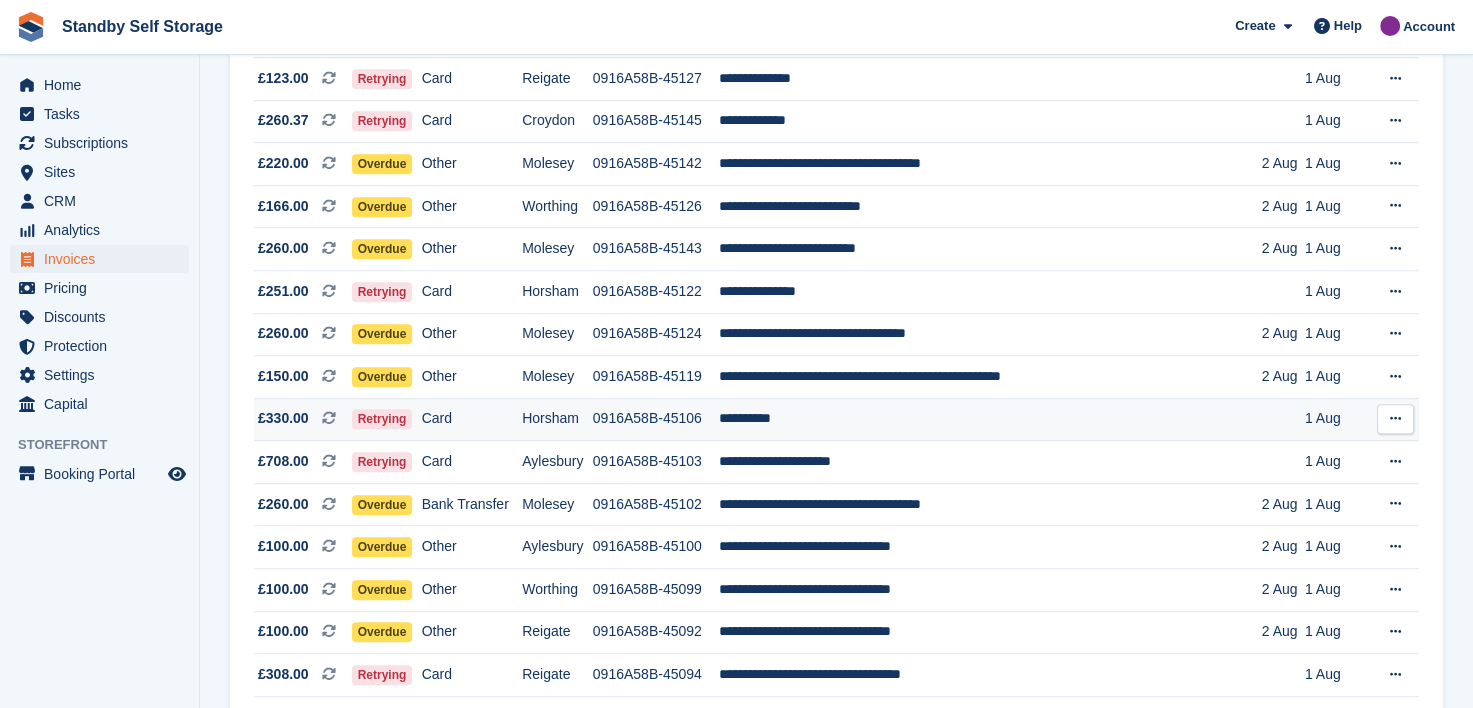 click at bounding box center (1395, 418) 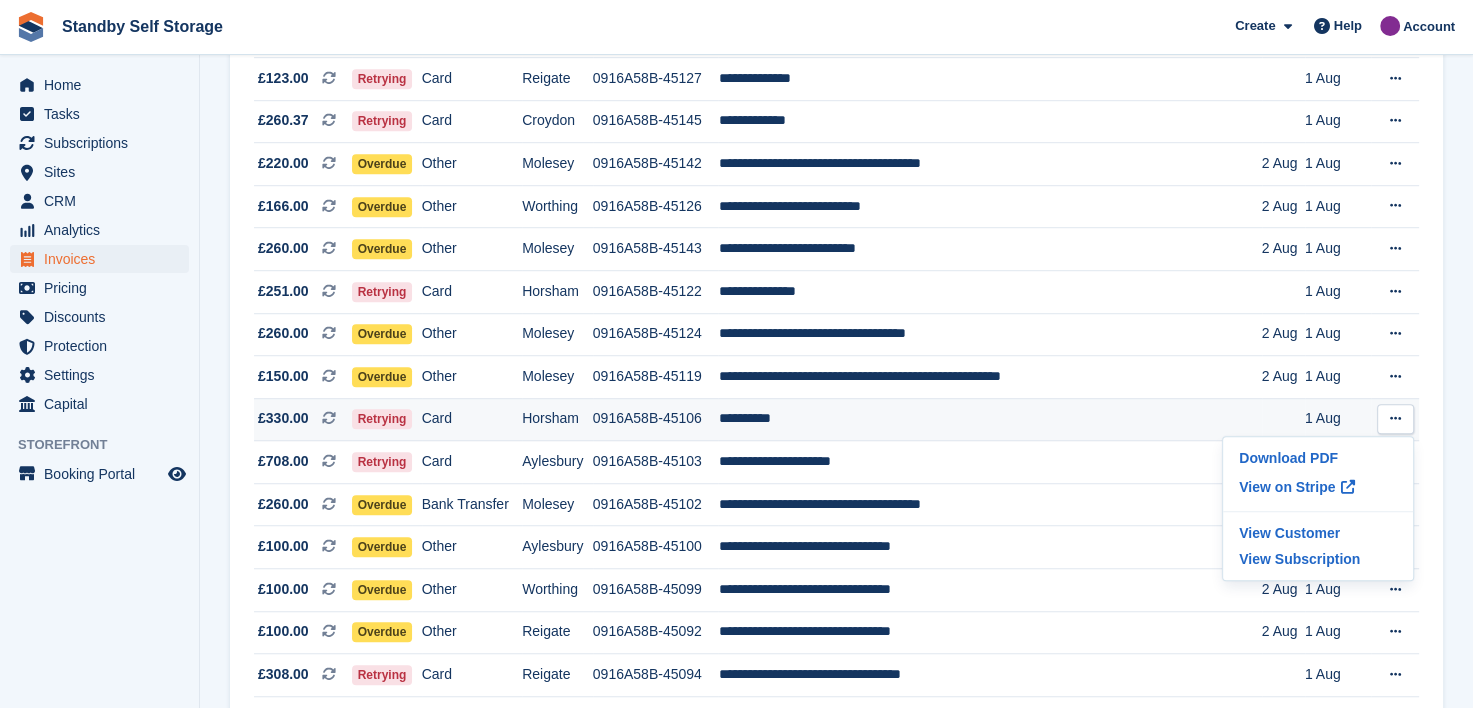 click on "0916A58B-45106" at bounding box center [656, 419] 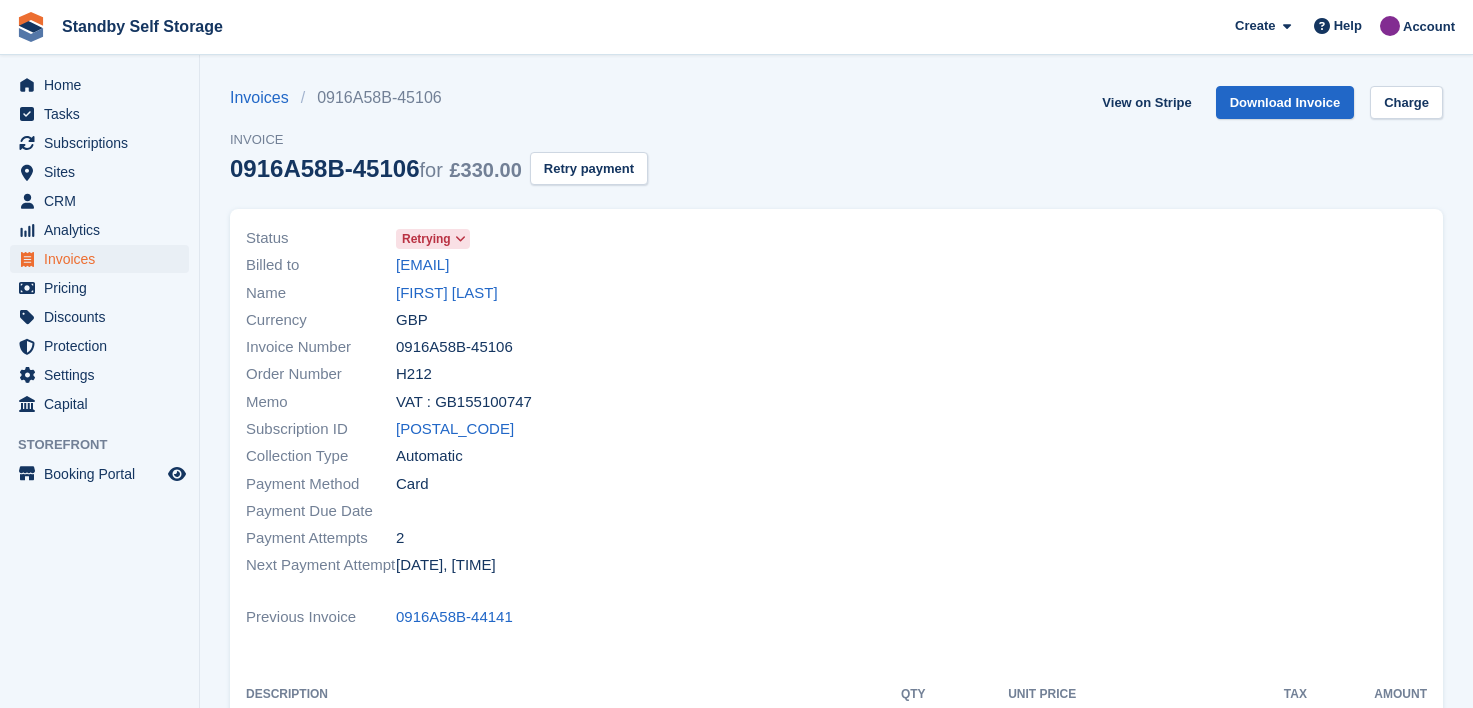 scroll, scrollTop: 0, scrollLeft: 0, axis: both 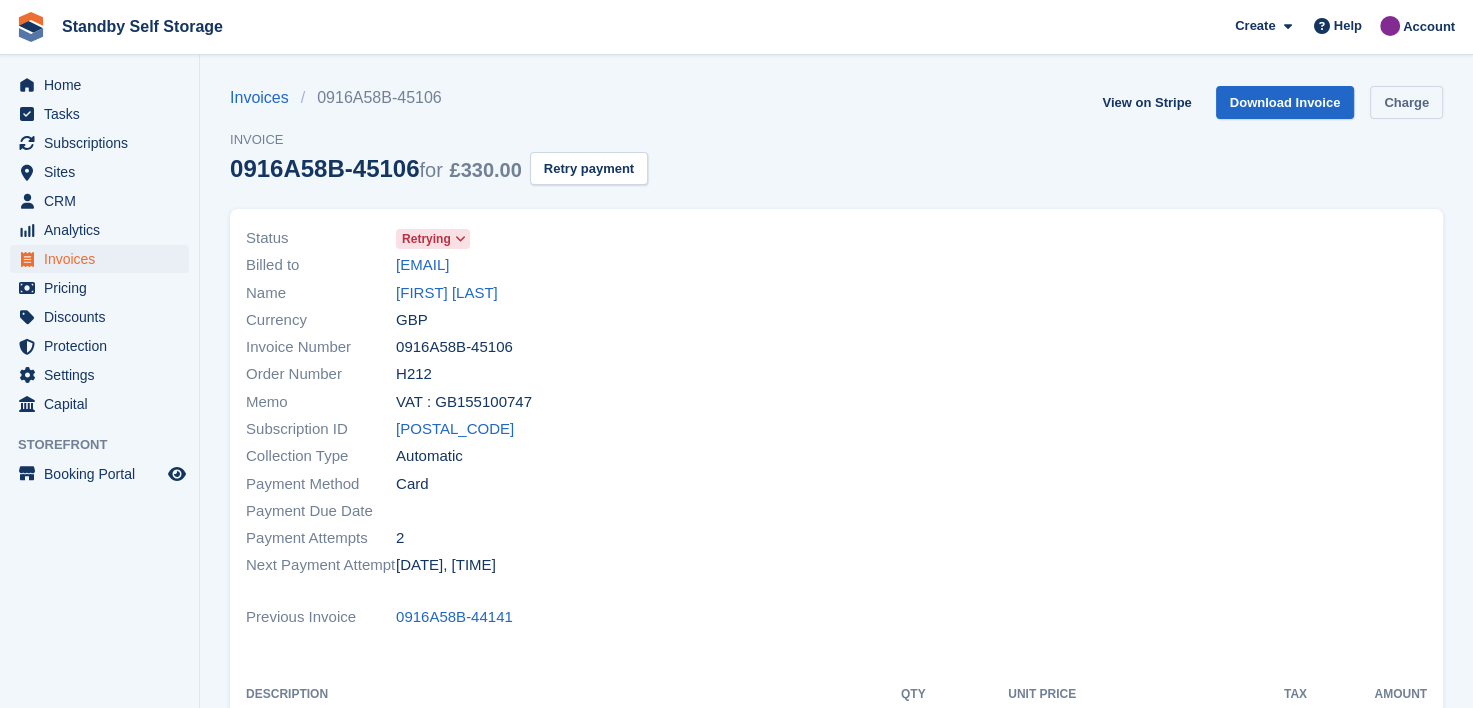 click on "Charge" at bounding box center (1406, 102) 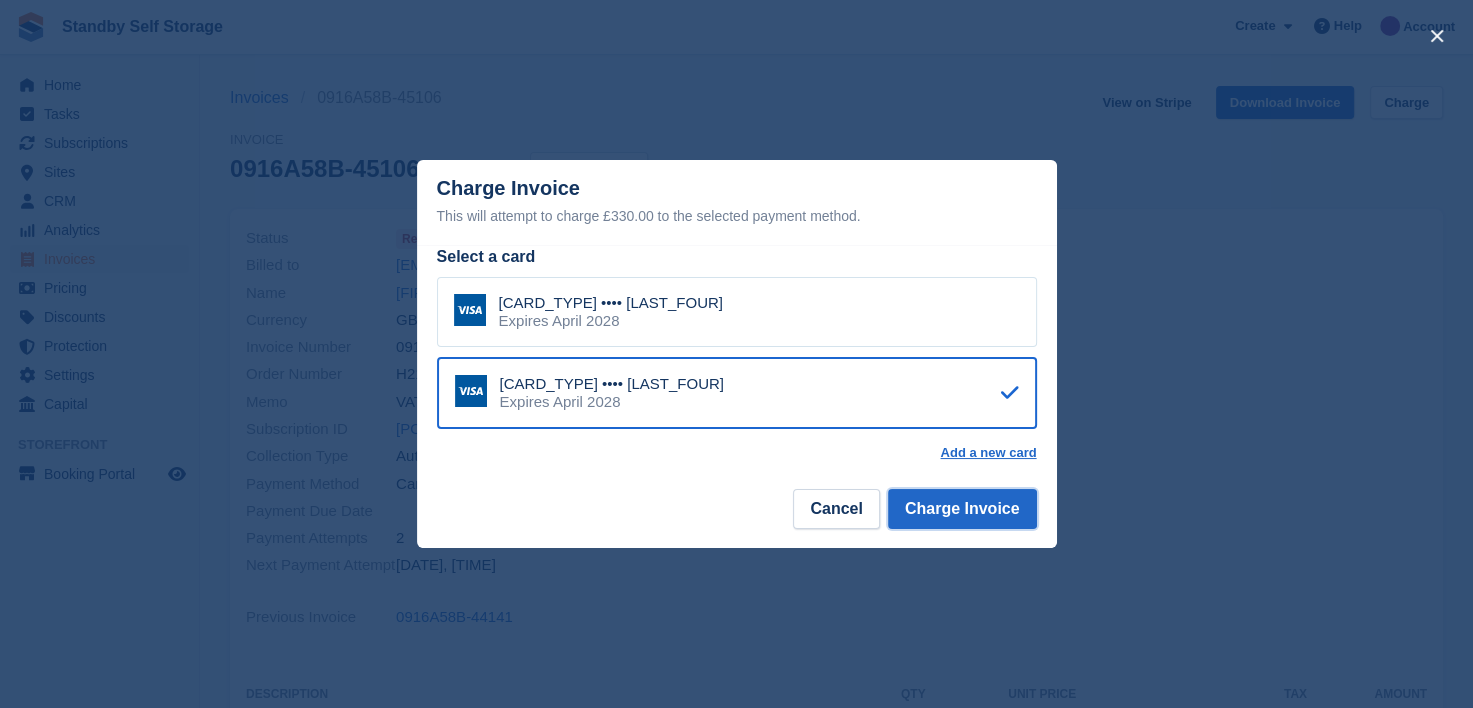 drag, startPoint x: 934, startPoint y: 511, endPoint x: 880, endPoint y: 482, distance: 61.294373 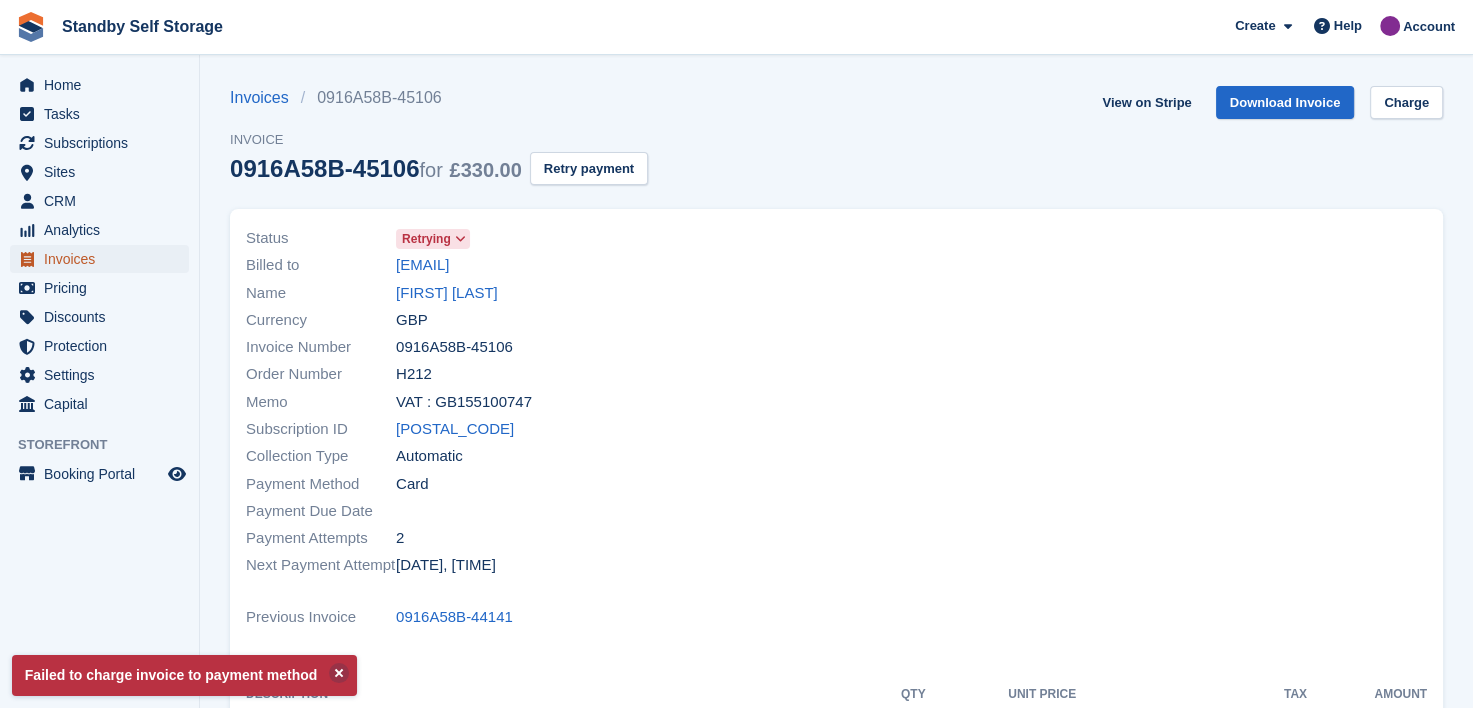 click on "Invoices" at bounding box center (104, 259) 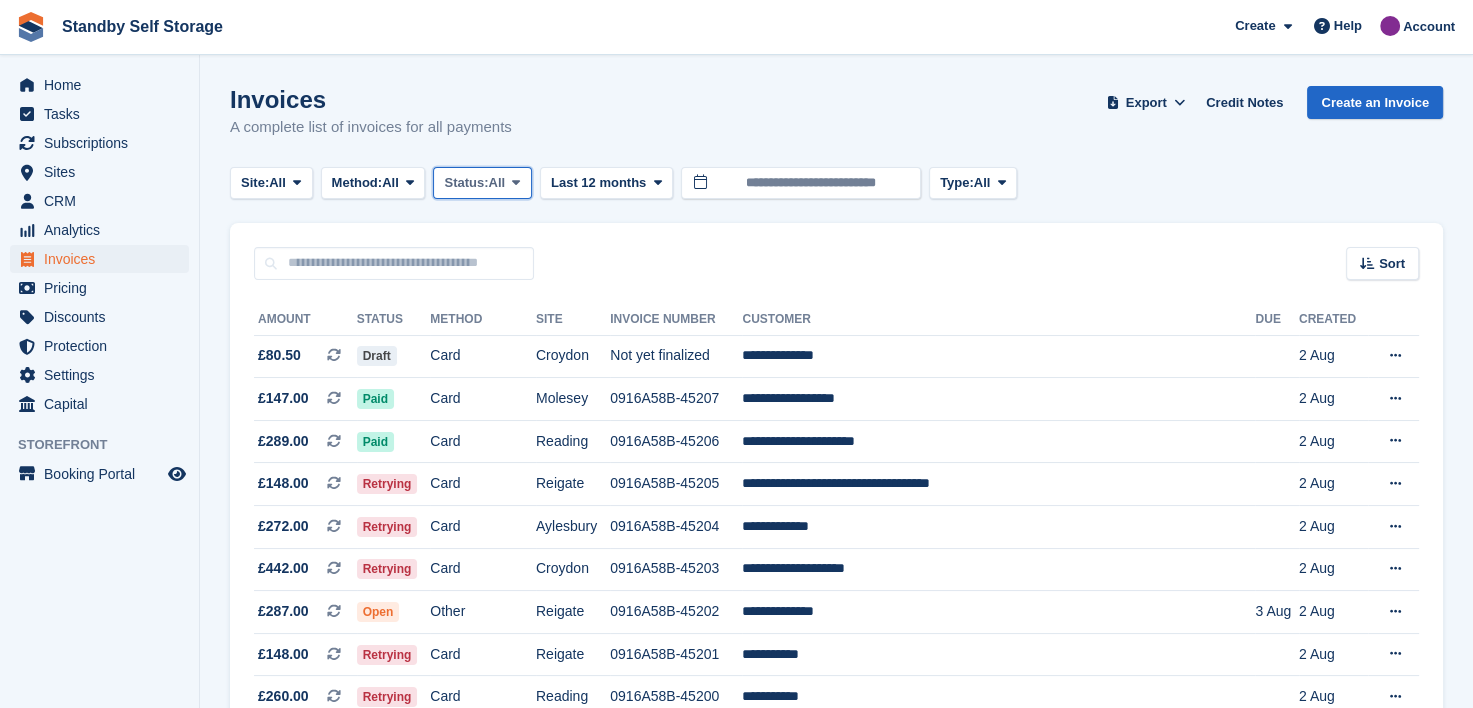 drag, startPoint x: 528, startPoint y: 180, endPoint x: 509, endPoint y: 228, distance: 51.62364 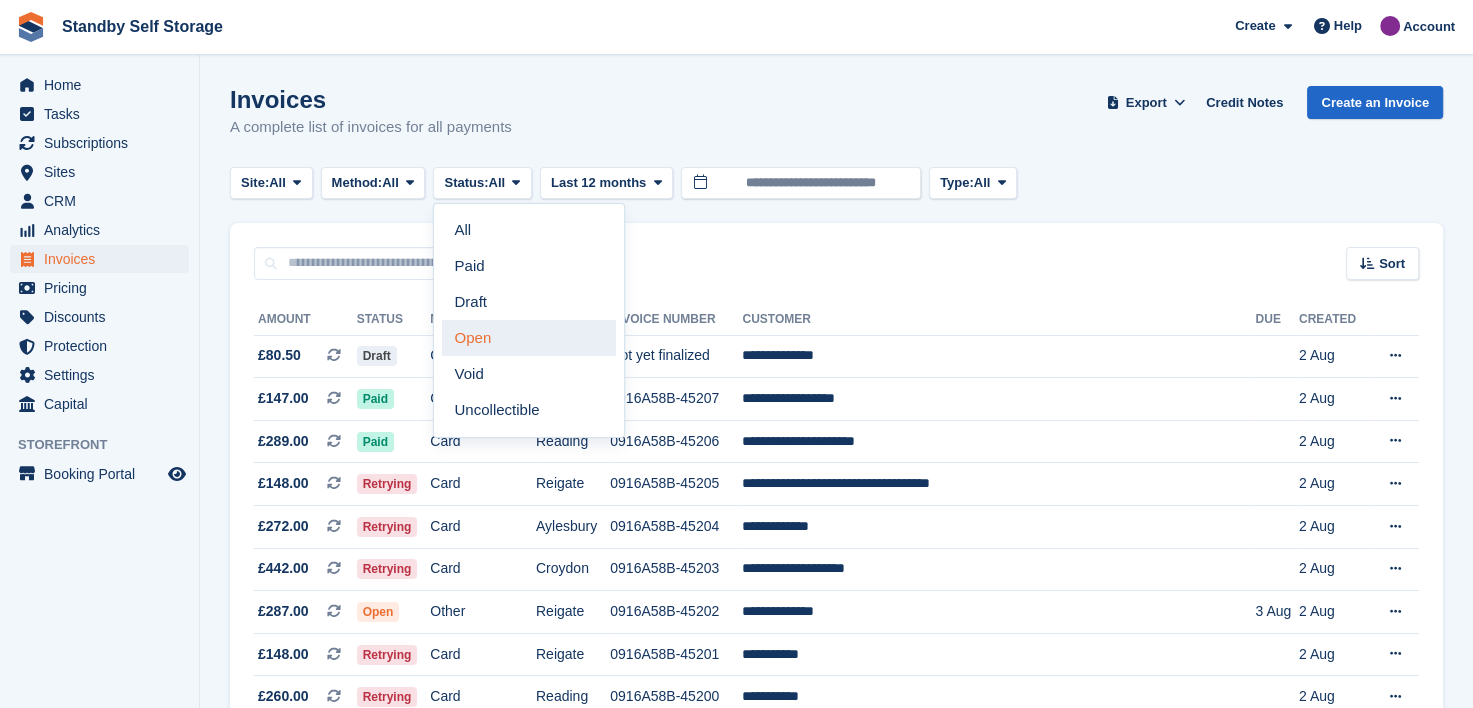 click on "Open" at bounding box center [529, 338] 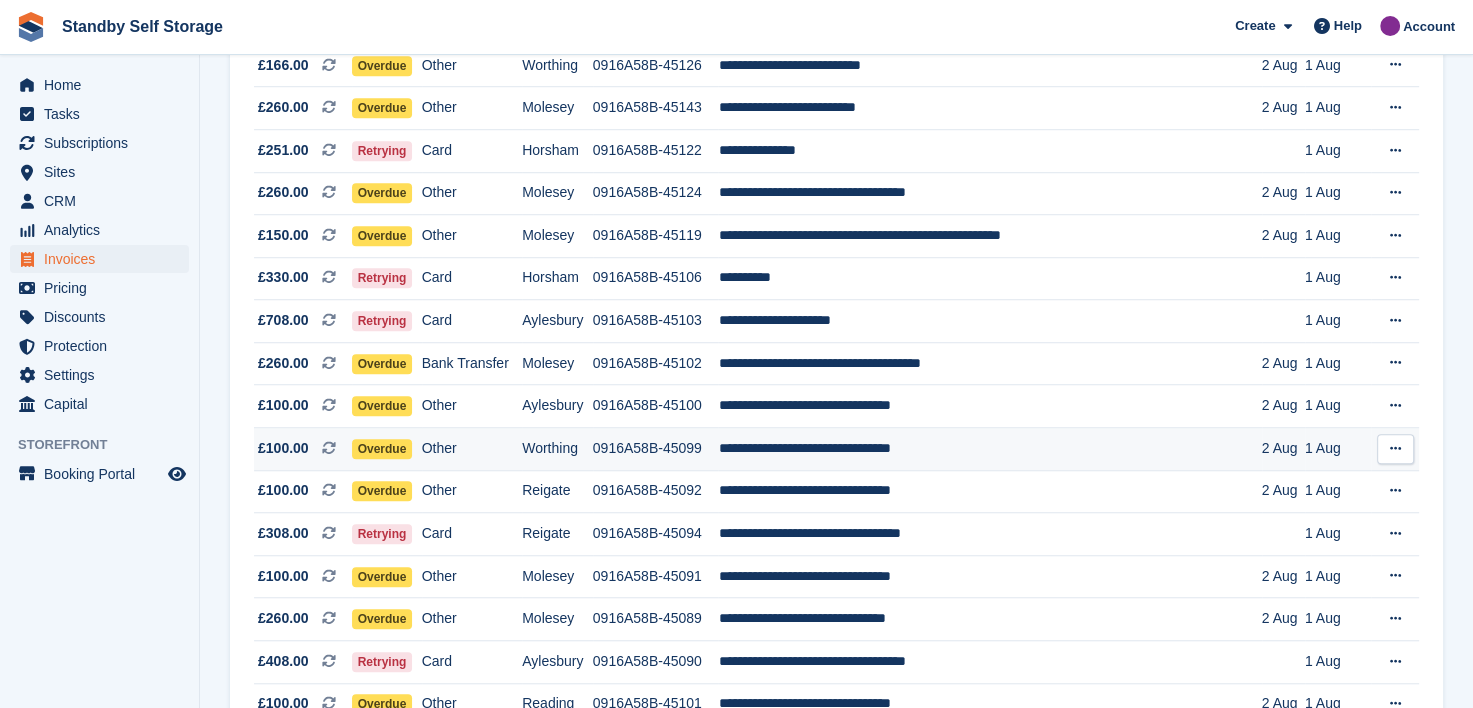 scroll, scrollTop: 1500, scrollLeft: 0, axis: vertical 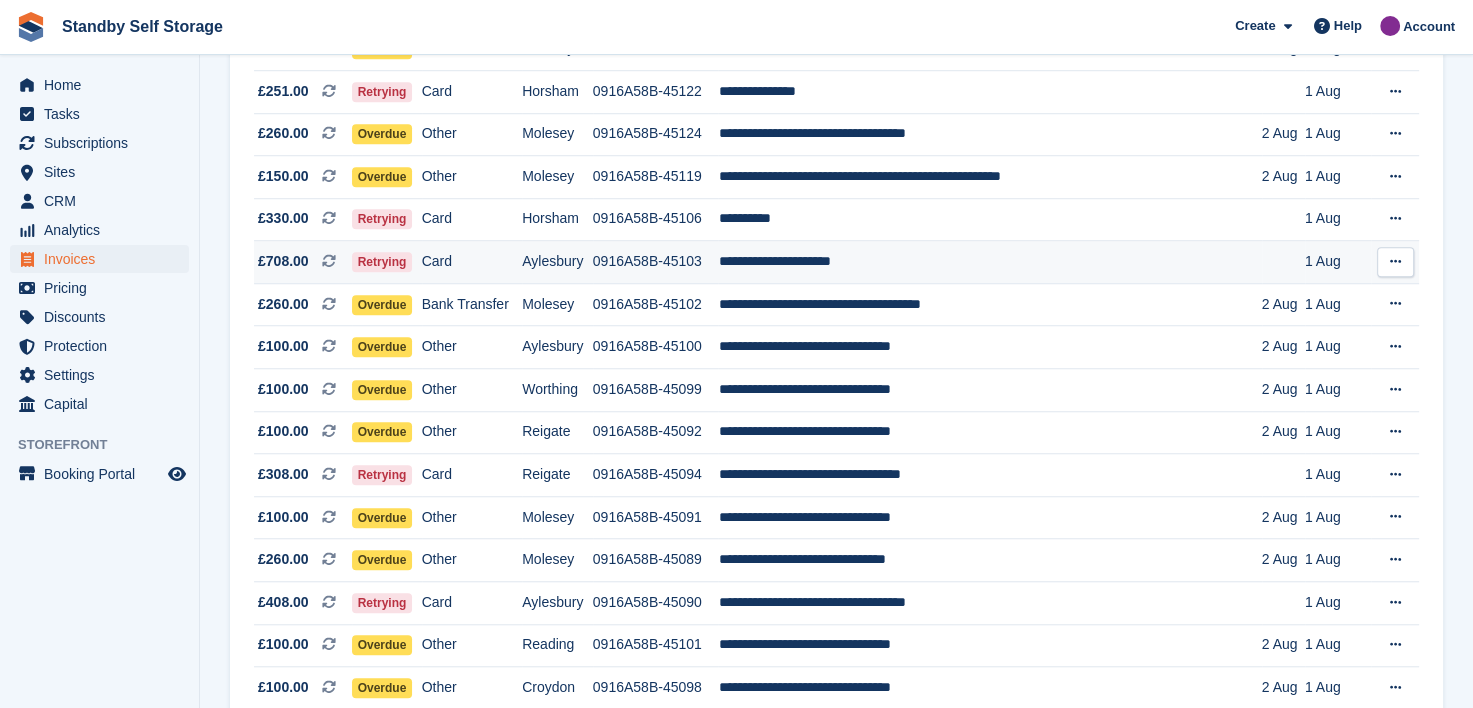 click at bounding box center [1395, 261] 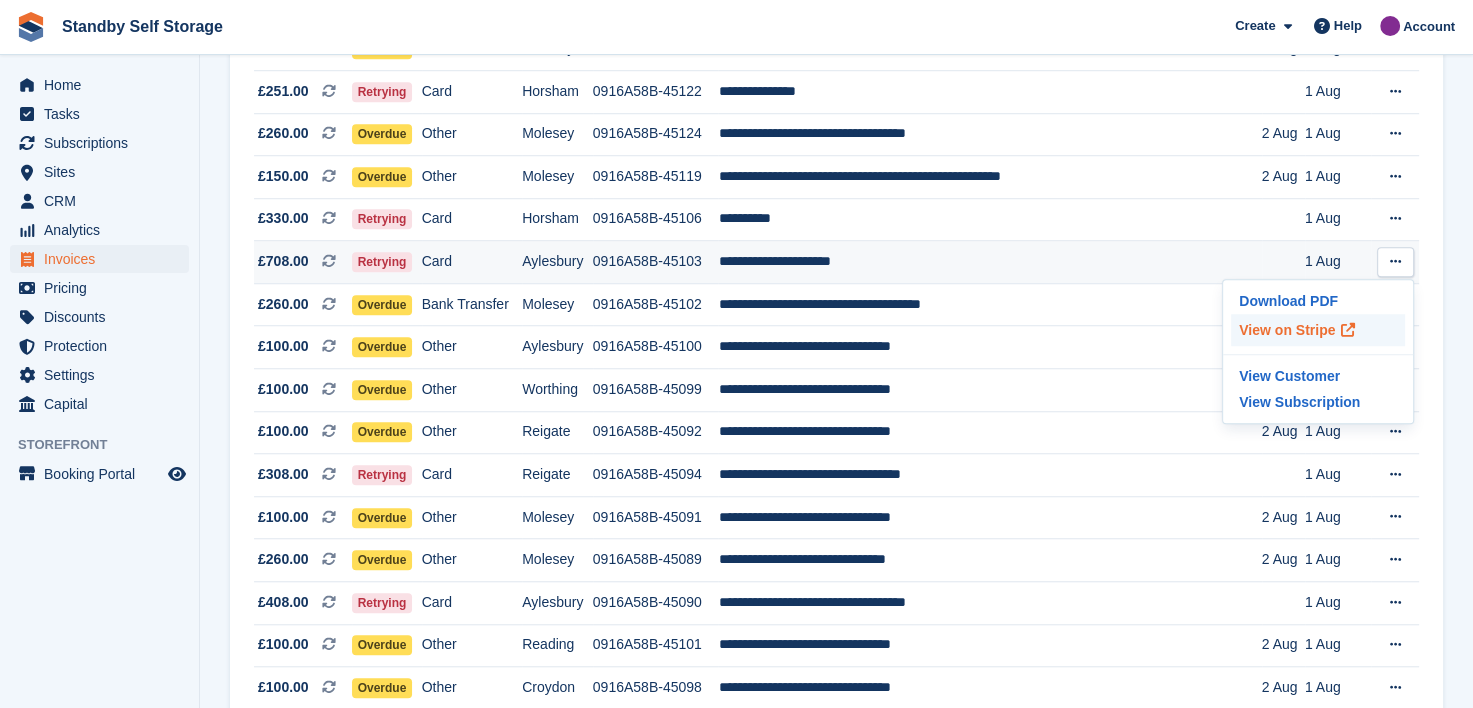 click on "View on Stripe" at bounding box center [1318, 330] 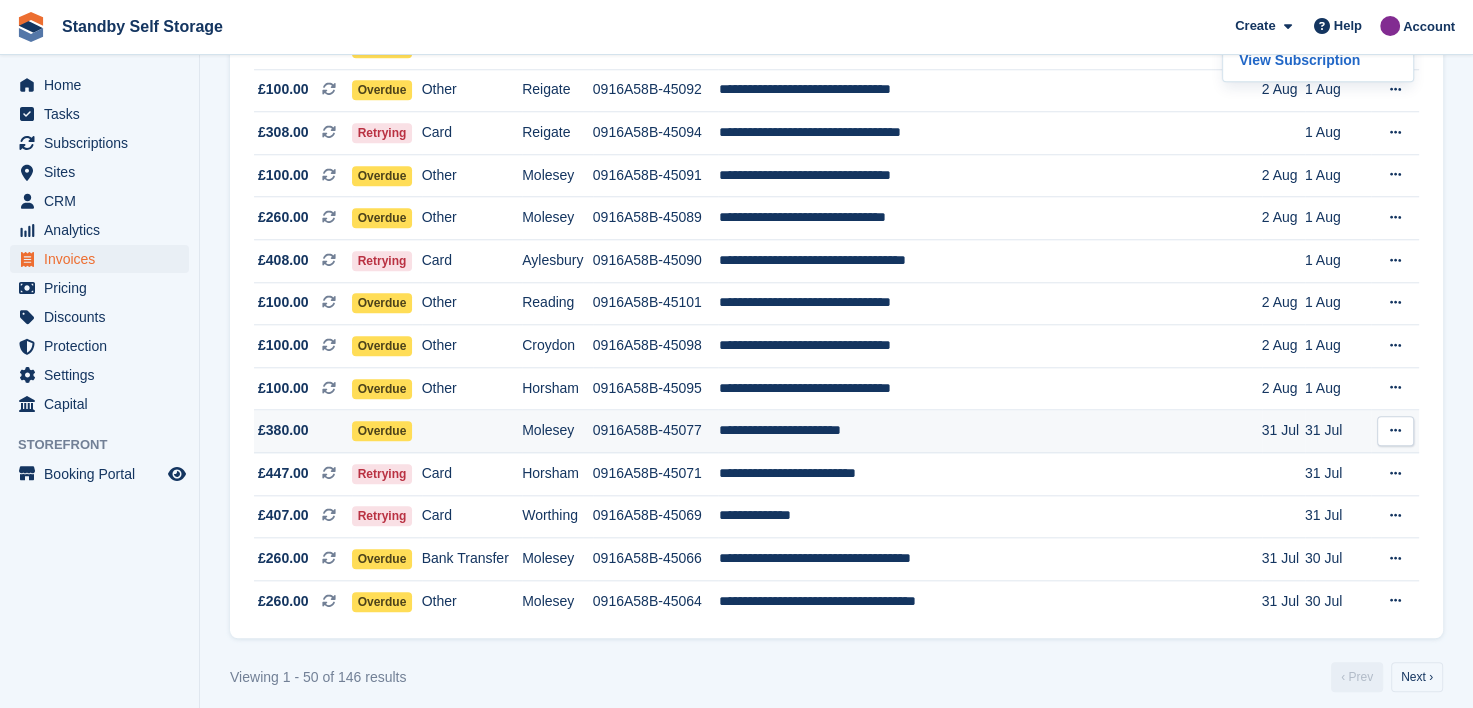 scroll, scrollTop: 1866, scrollLeft: 0, axis: vertical 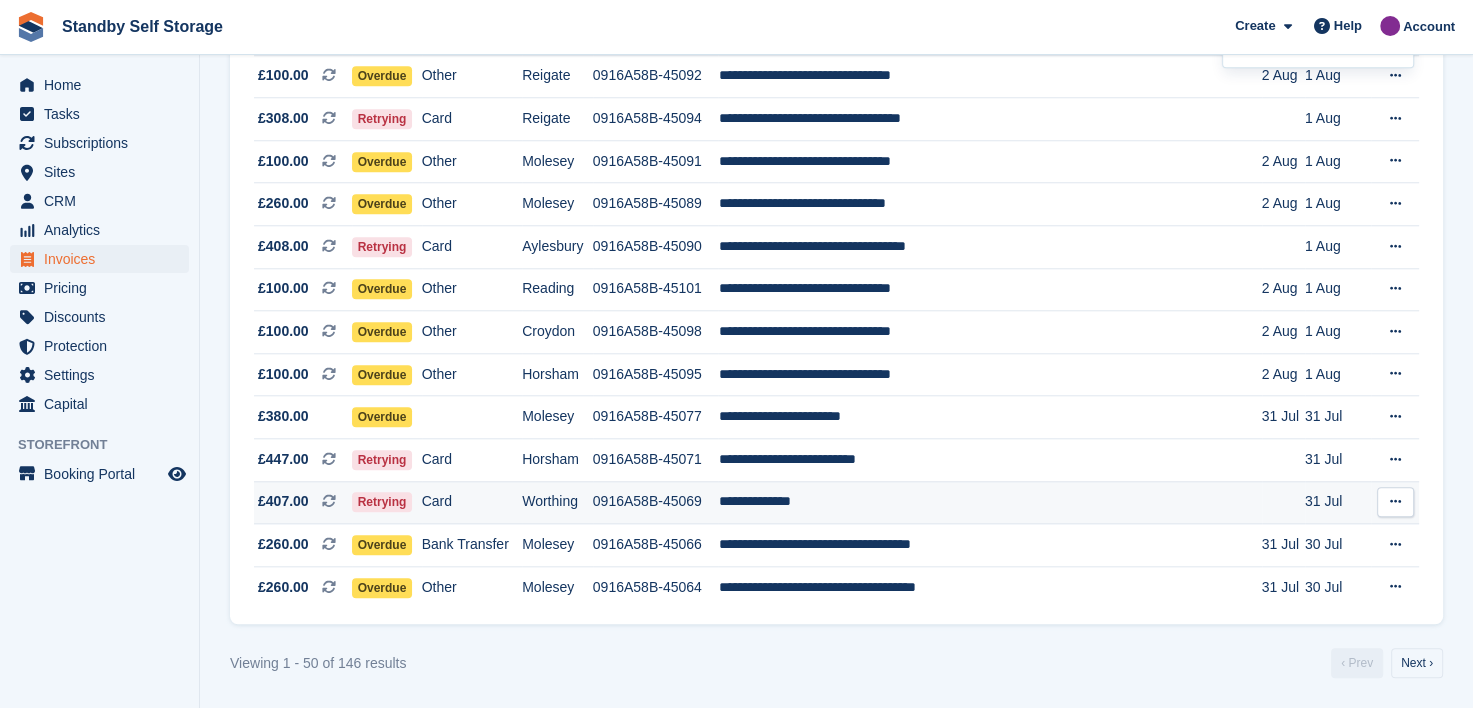 click at bounding box center (1395, 501) 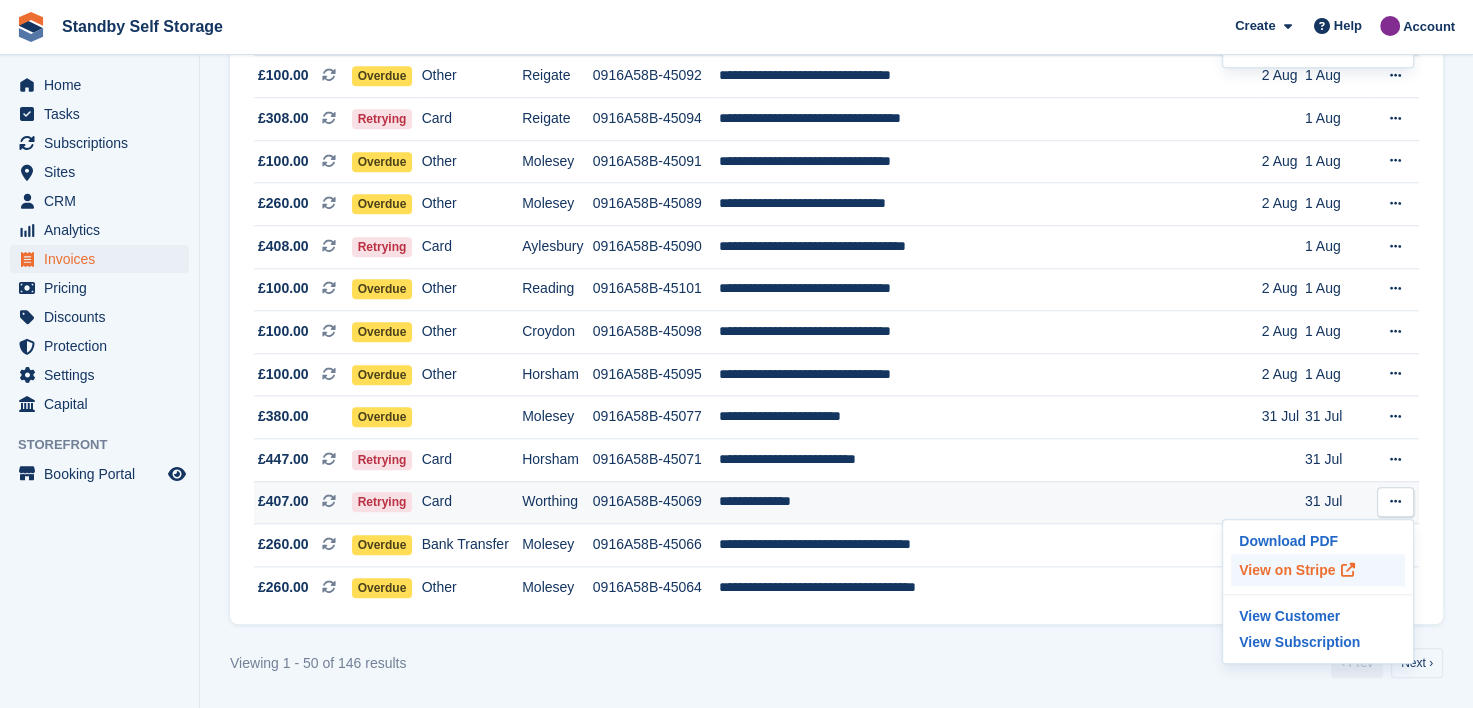 click on "View on Stripe" at bounding box center [1318, 570] 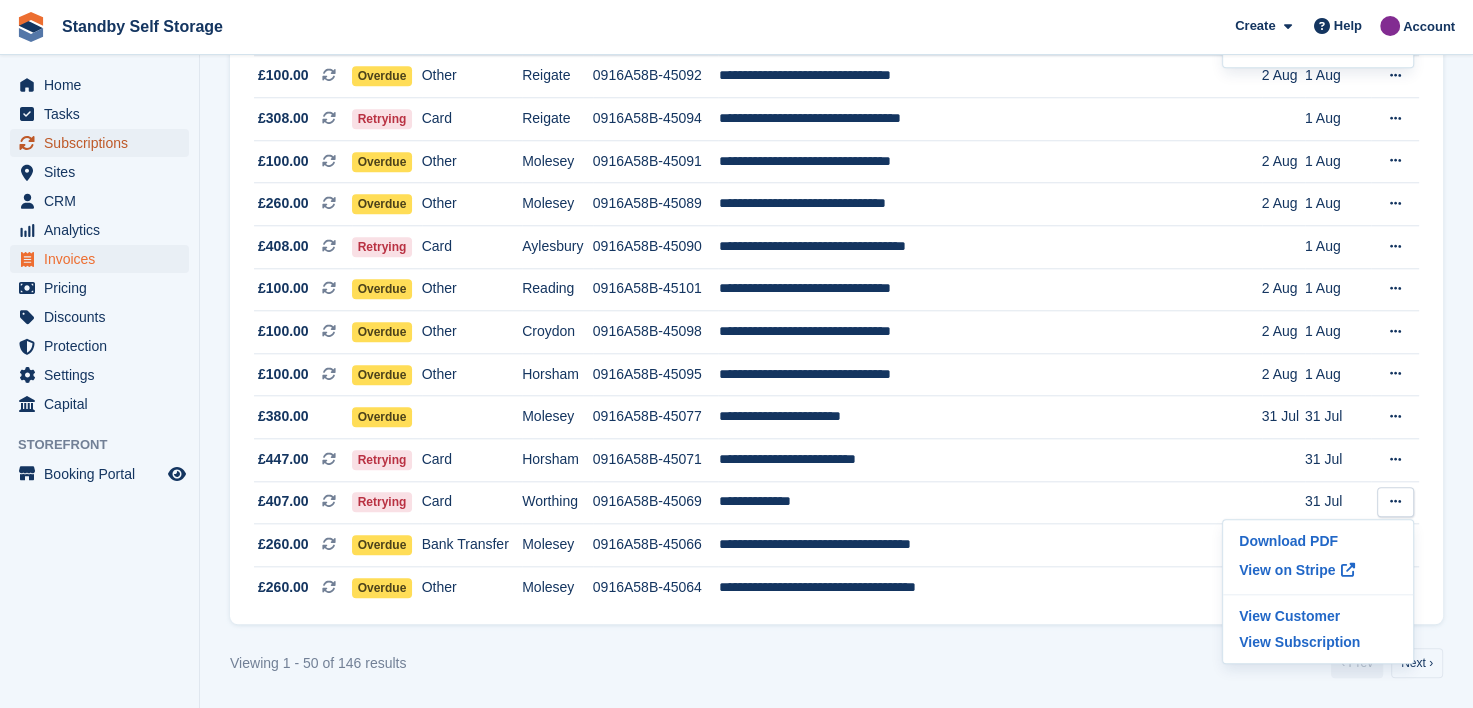 click on "Subscriptions" at bounding box center [104, 143] 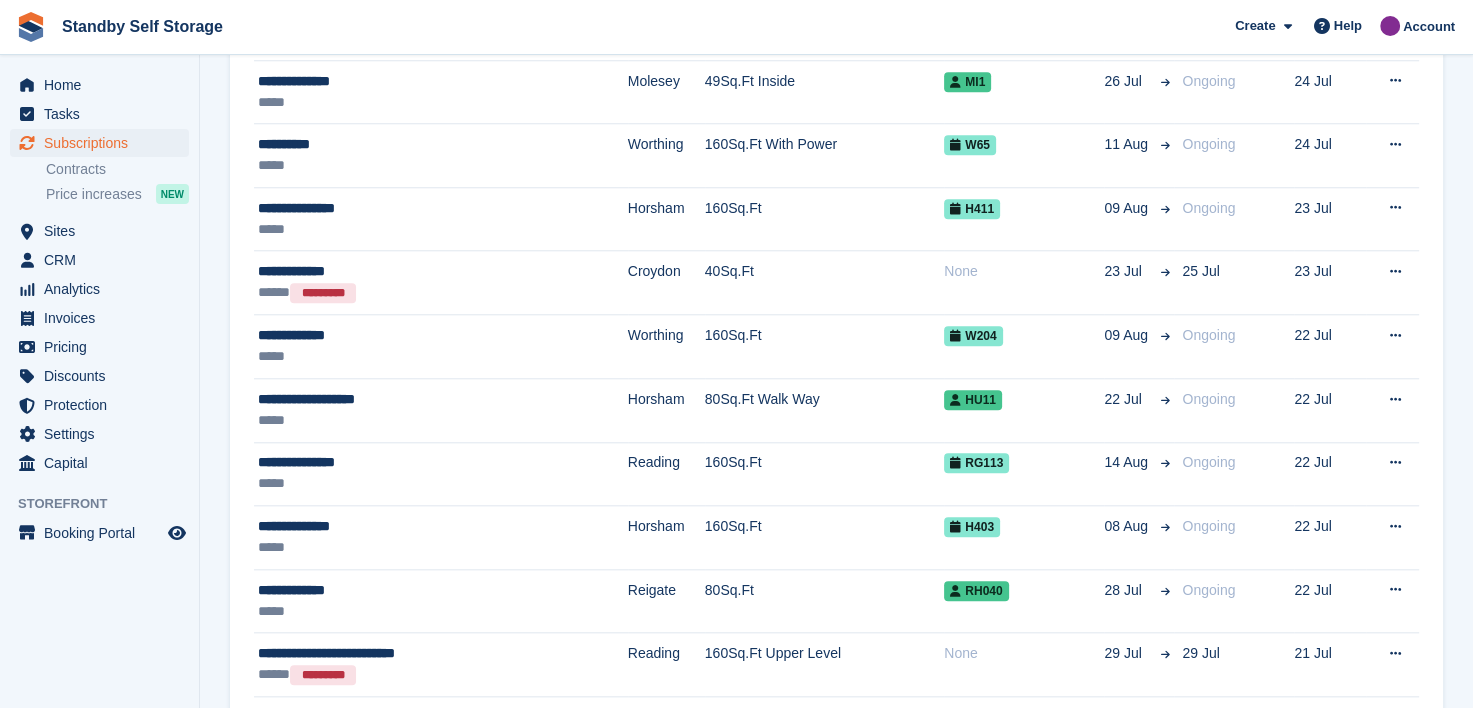 scroll, scrollTop: 0, scrollLeft: 0, axis: both 